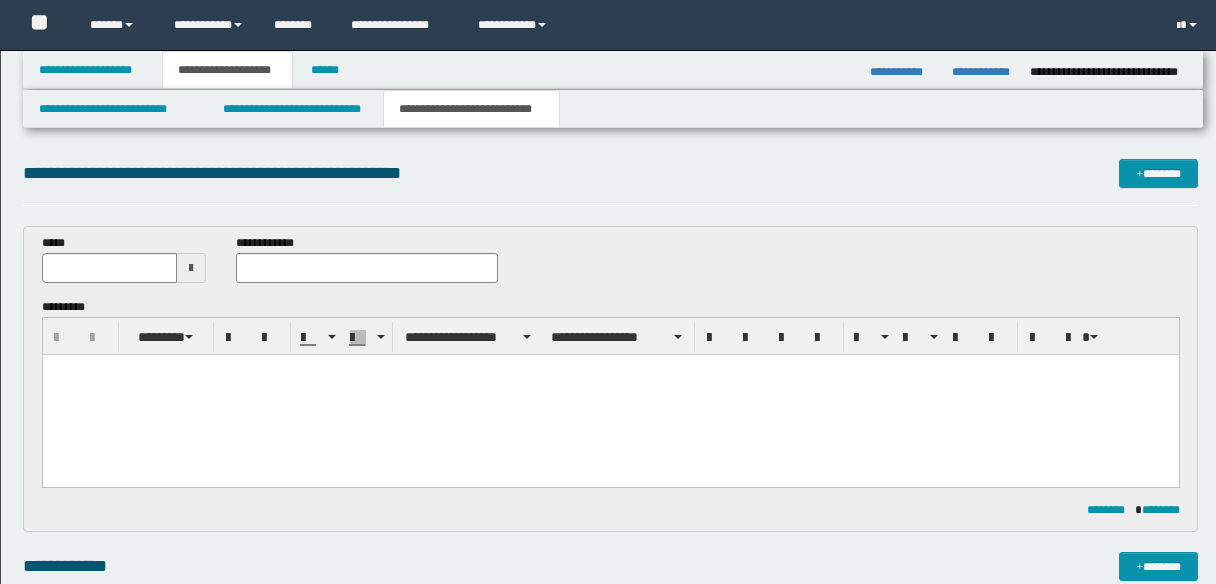 scroll, scrollTop: 960, scrollLeft: 0, axis: vertical 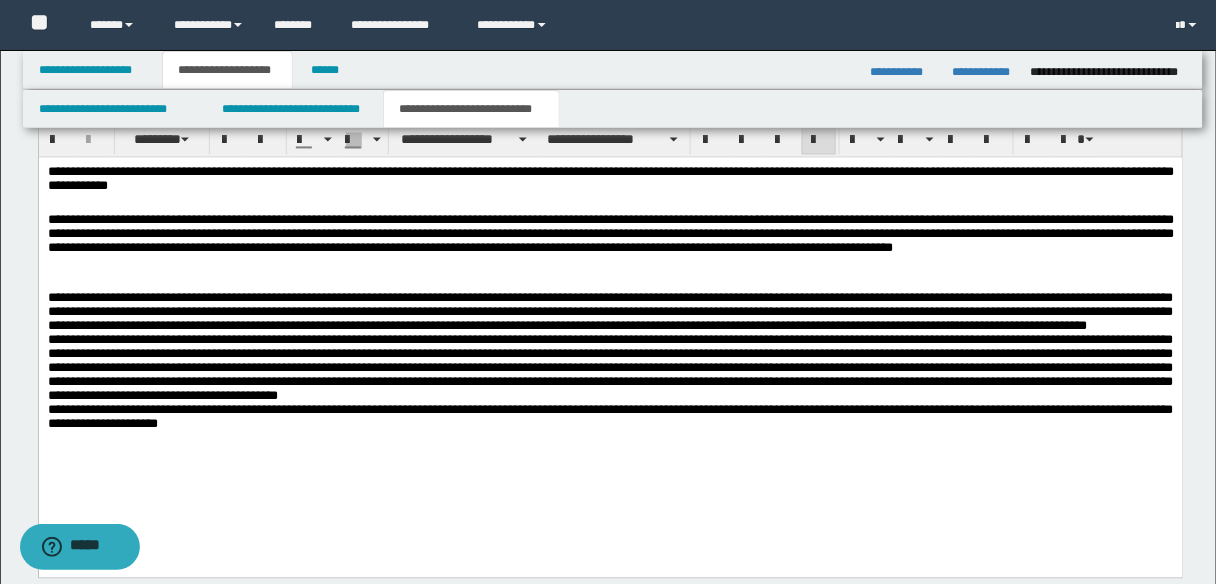 click on "**********" at bounding box center (610, 245) 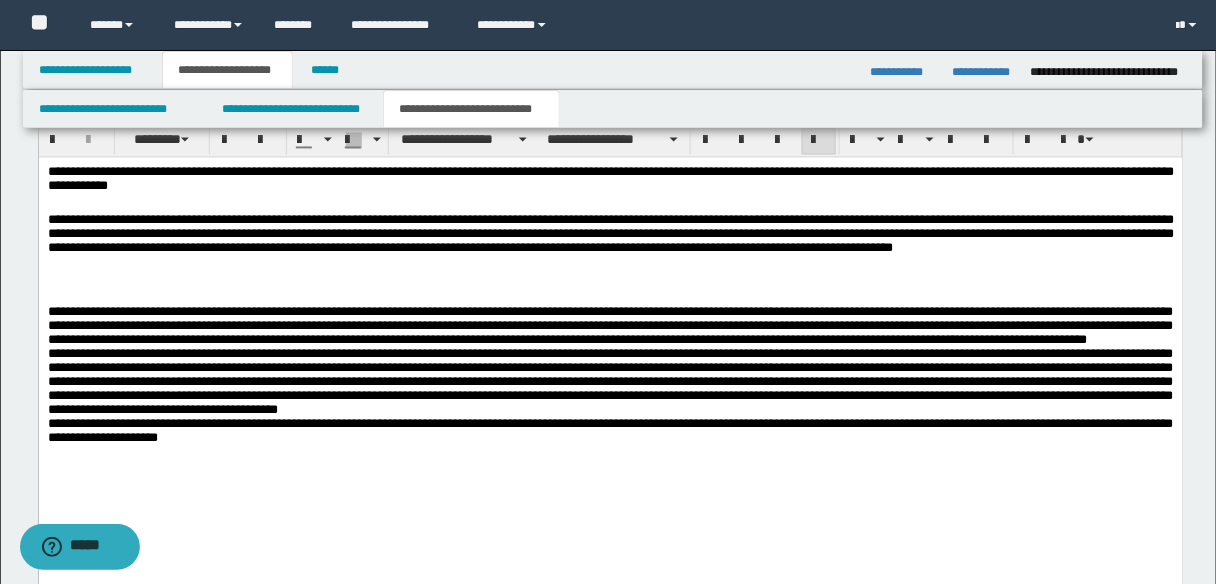 paste 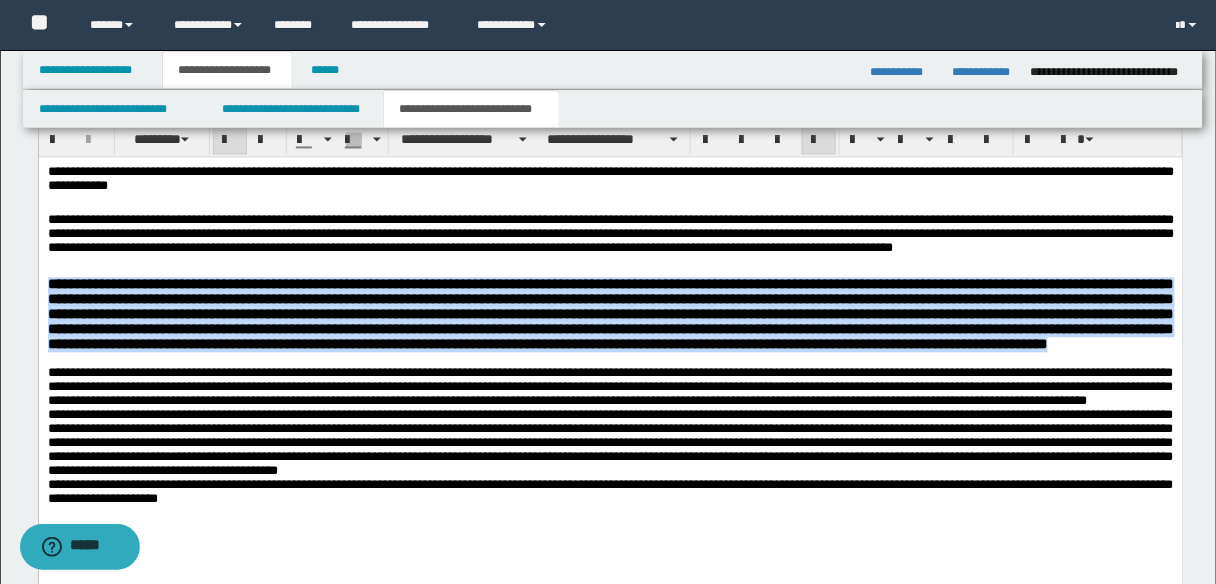 drag, startPoint x: 50, startPoint y: 286, endPoint x: 373, endPoint y: 371, distance: 333.997 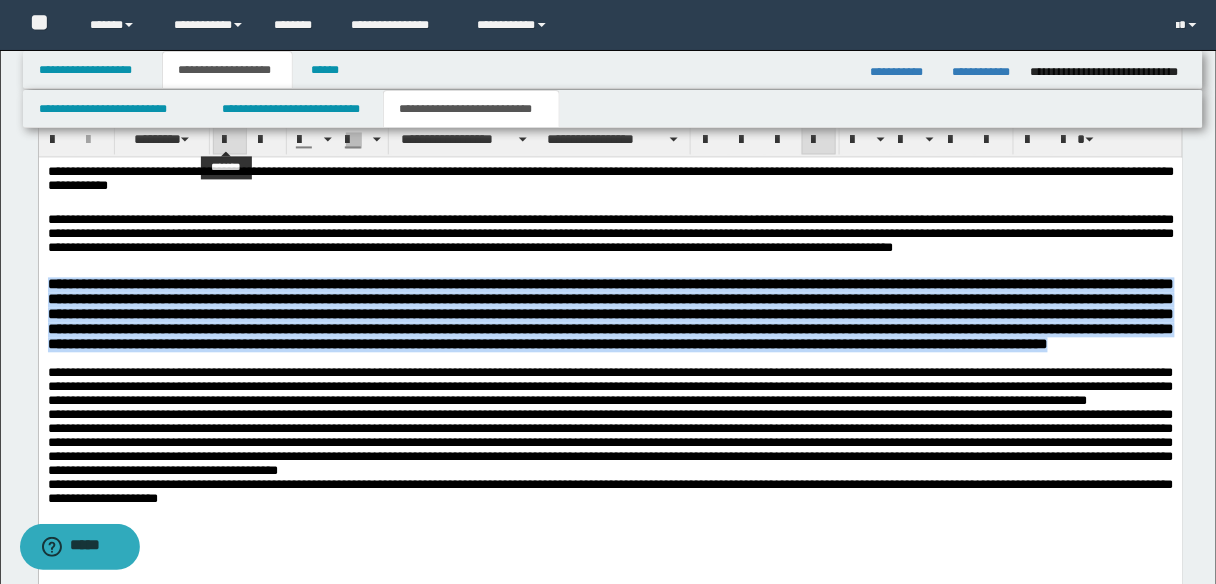 drag, startPoint x: 226, startPoint y: 133, endPoint x: 224, endPoint y: 144, distance: 11.18034 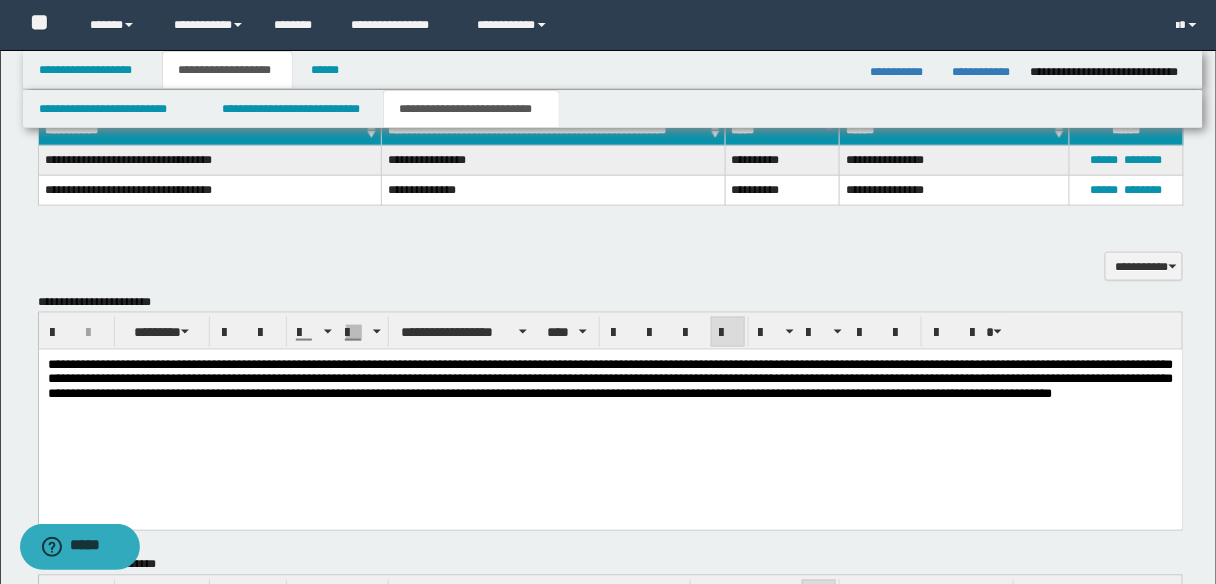 scroll, scrollTop: 480, scrollLeft: 0, axis: vertical 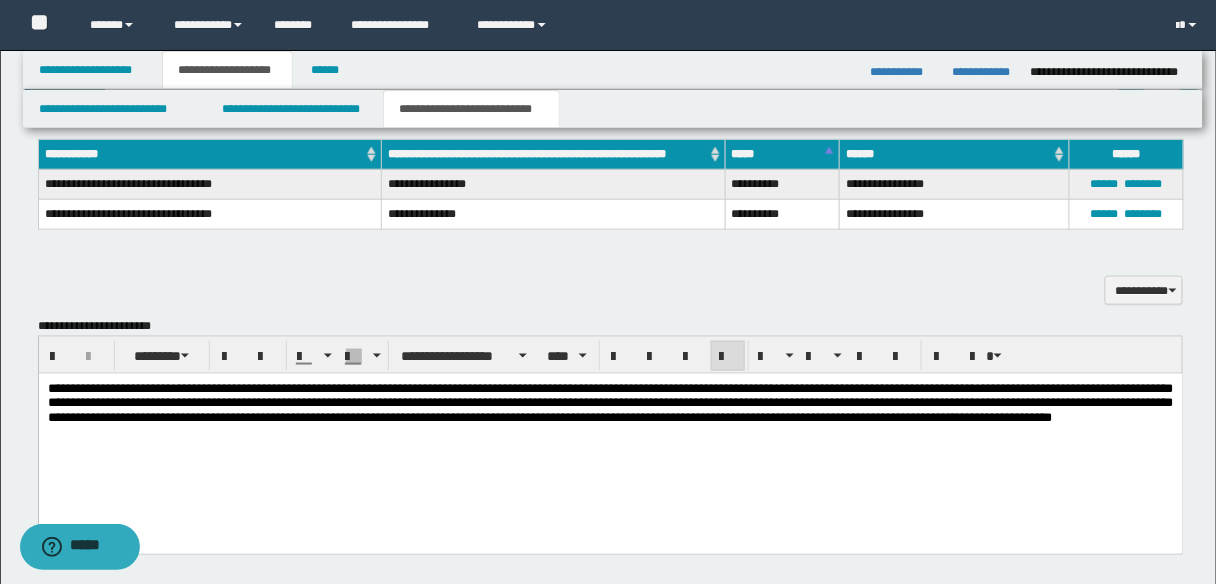 click on "**********" at bounding box center [610, 427] 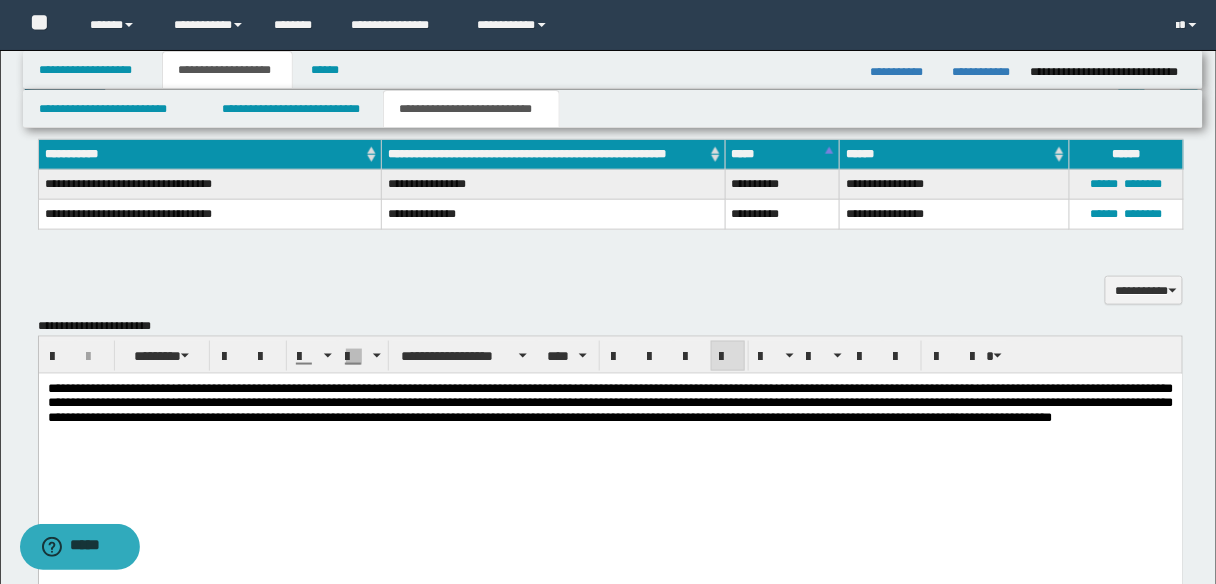 type 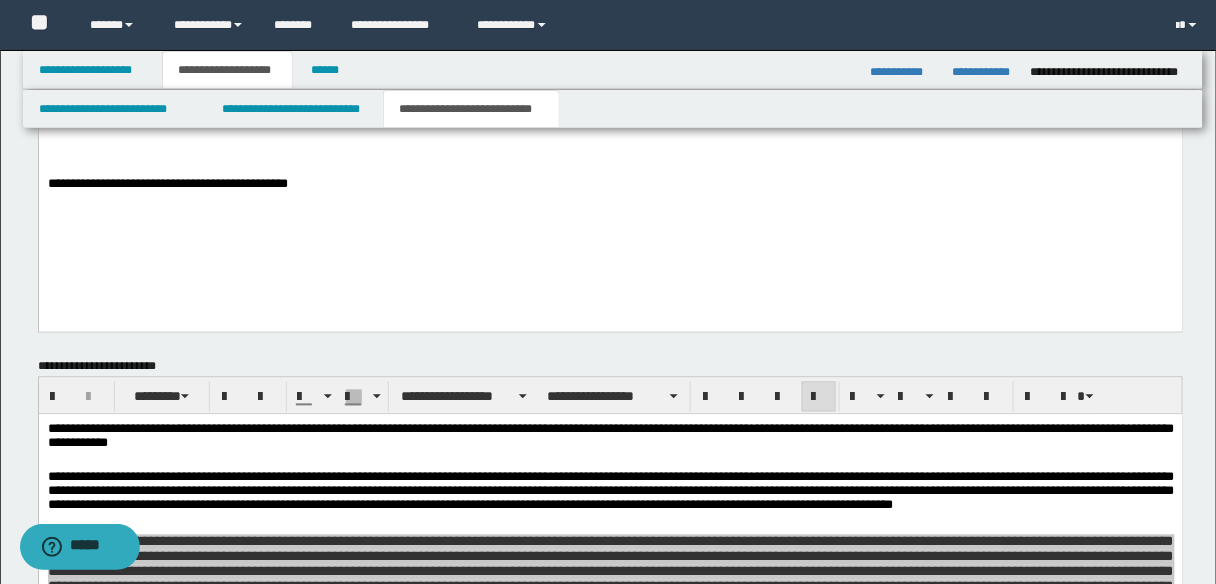 scroll, scrollTop: 800, scrollLeft: 0, axis: vertical 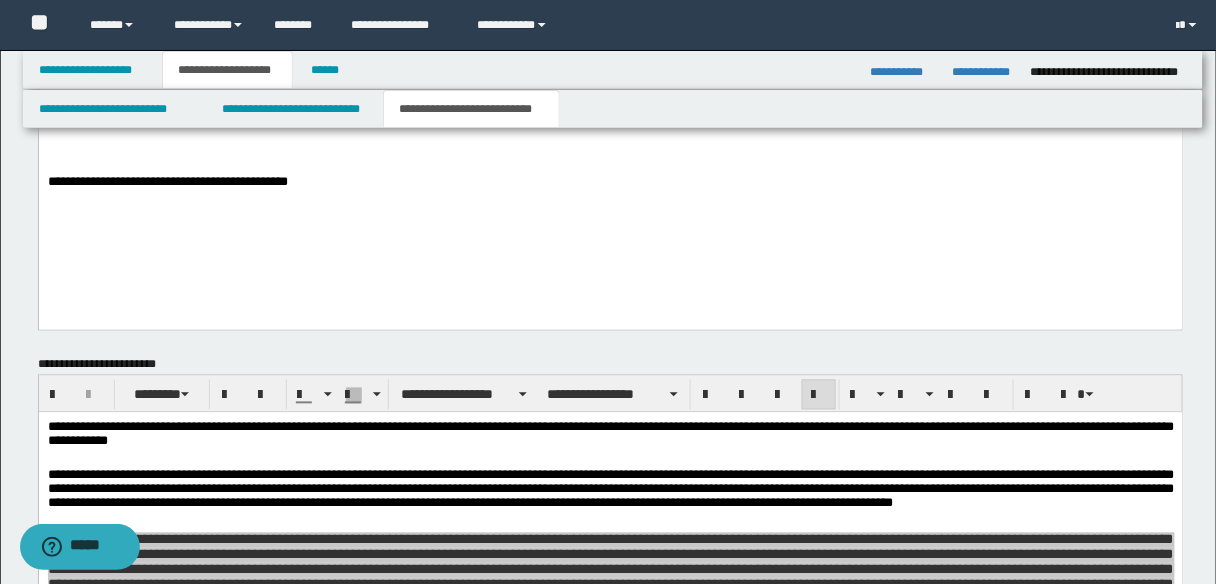 click on "**********" at bounding box center [610, 183] 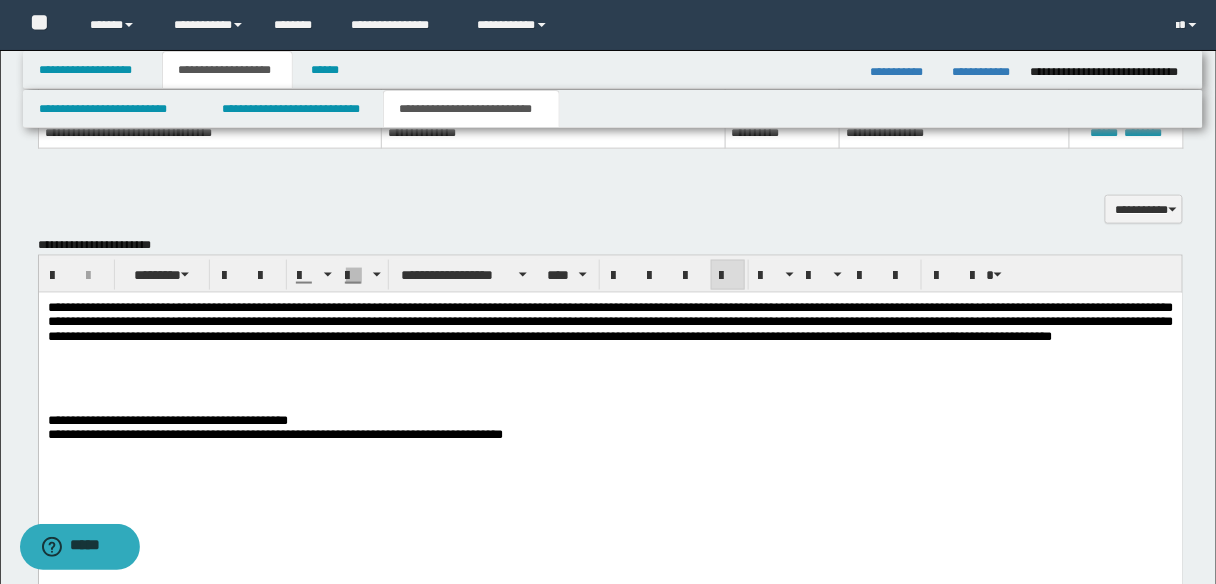 scroll, scrollTop: 560, scrollLeft: 0, axis: vertical 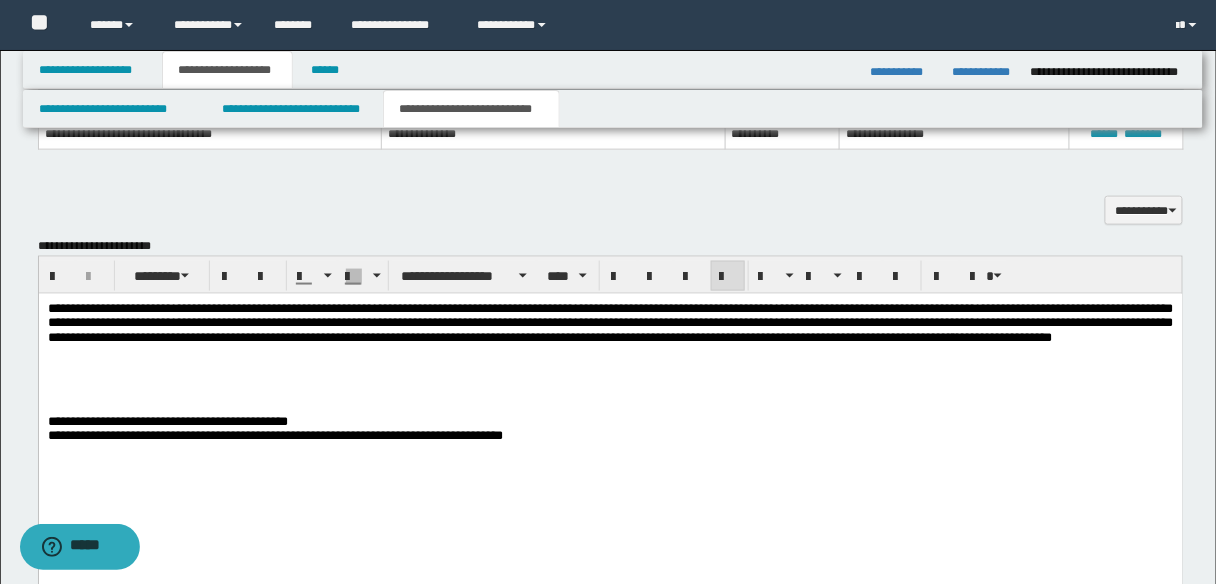 click on "**********" at bounding box center (610, 323) 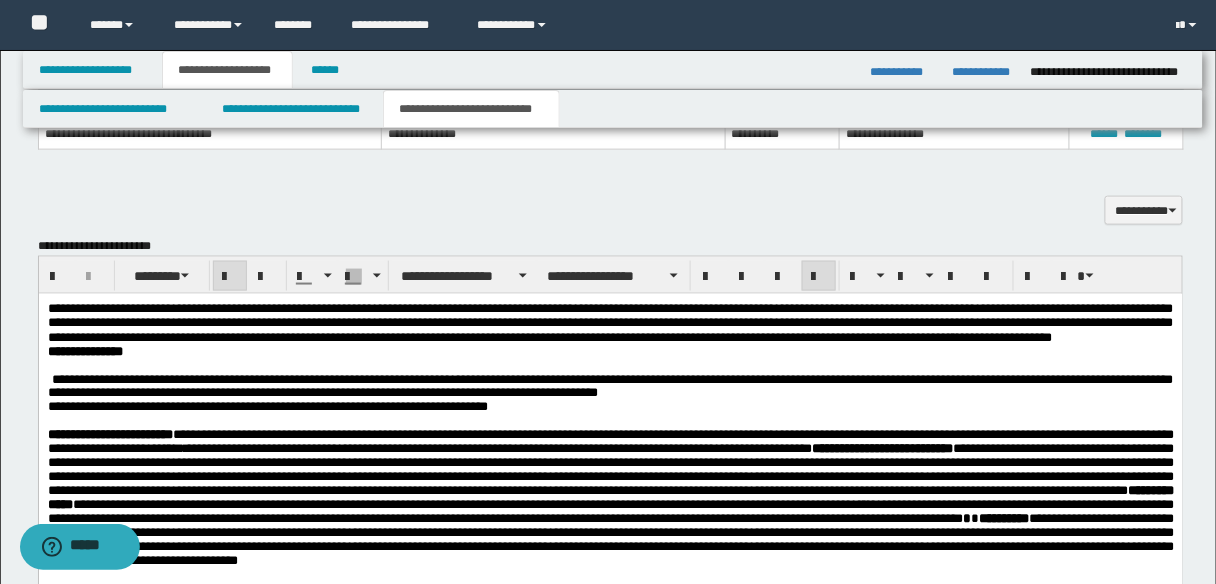 click on "**********" at bounding box center (610, 352) 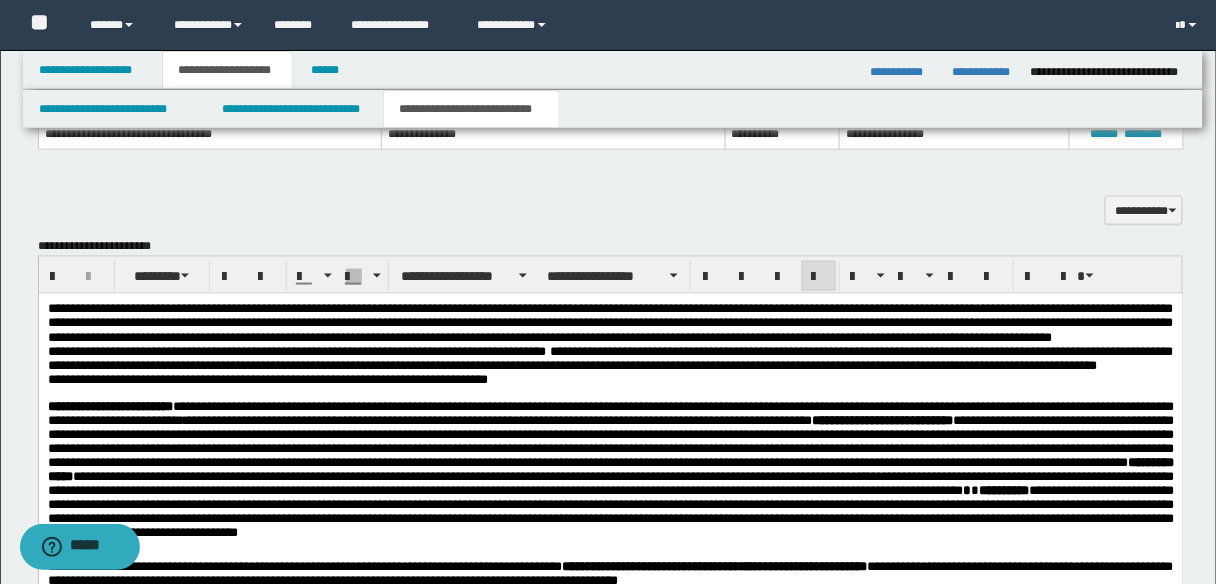 click on "**********" at bounding box center [610, 358] 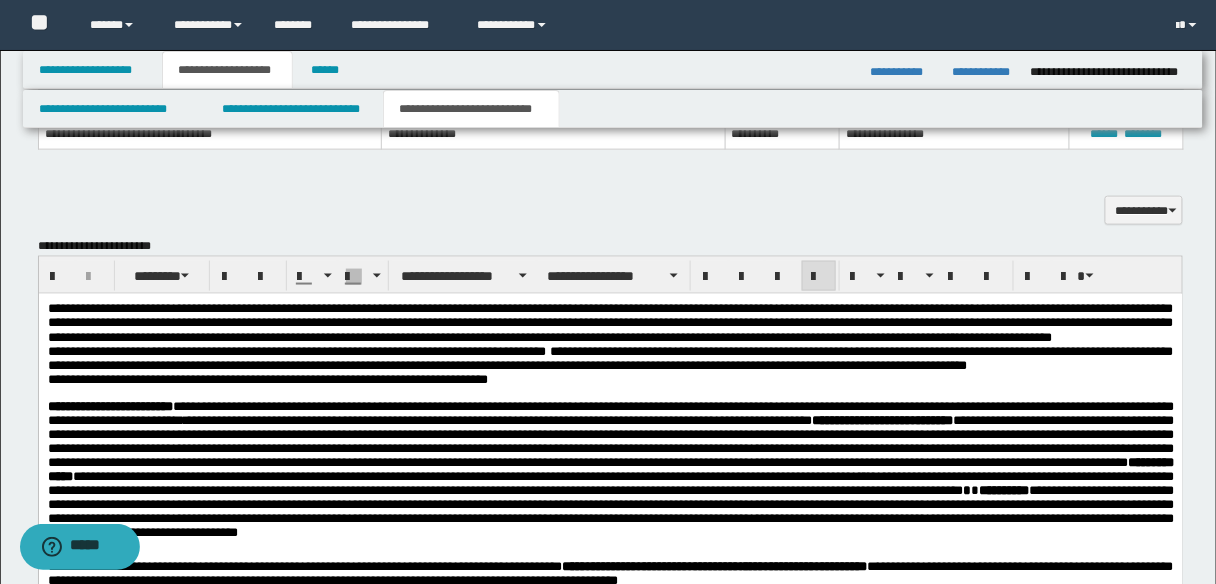 click on "**********" at bounding box center (610, 358) 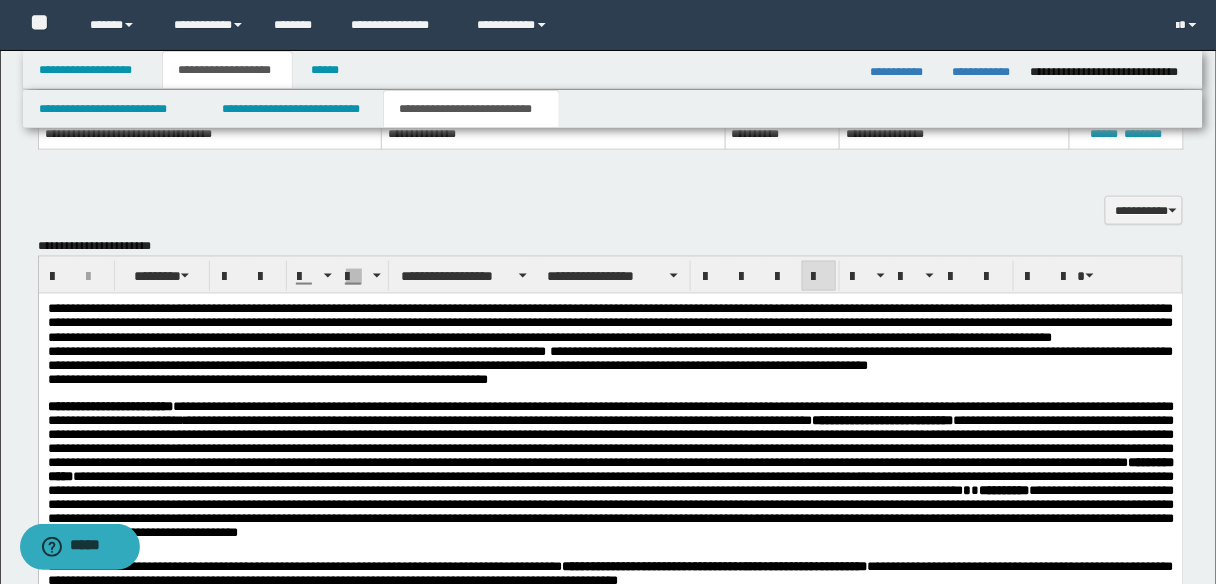 click on "**********" at bounding box center (610, 358) 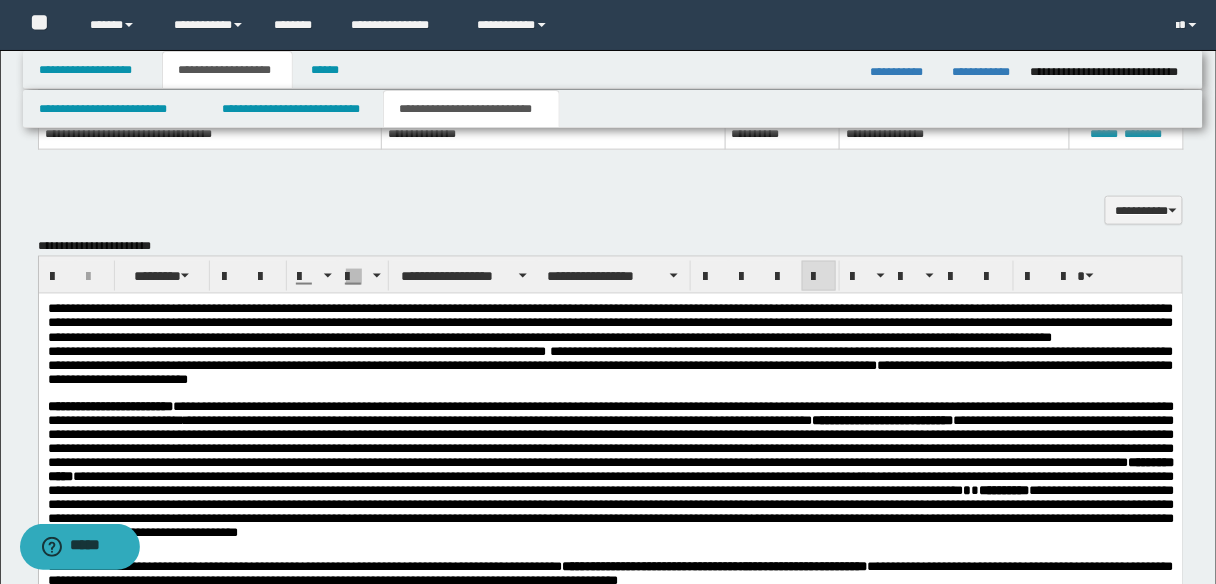 click on "**********" at bounding box center [610, 372] 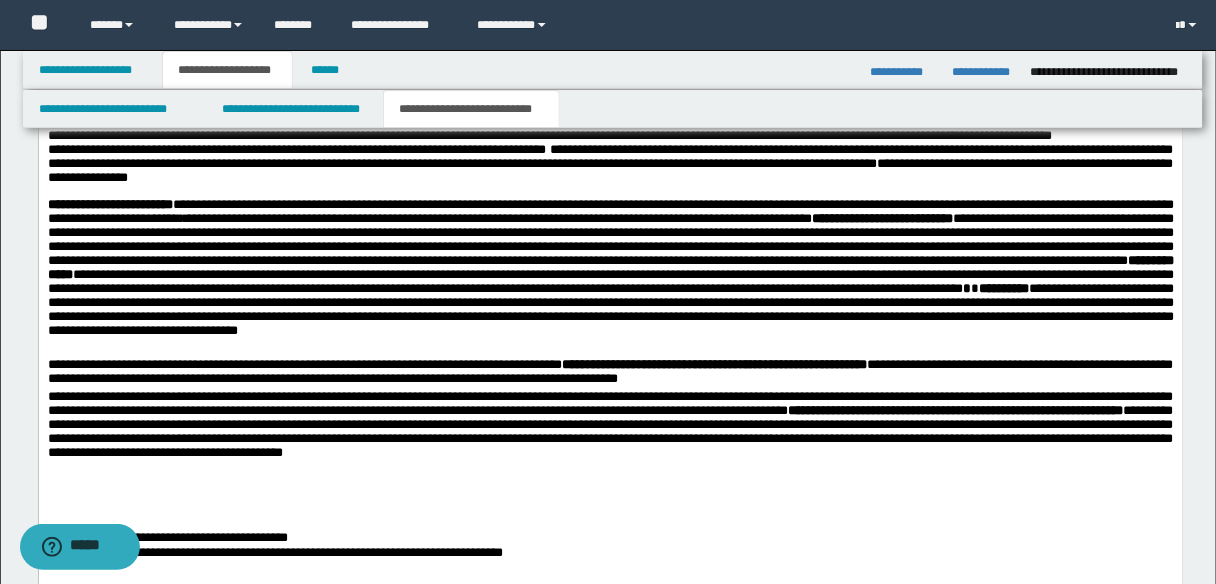 scroll, scrollTop: 800, scrollLeft: 0, axis: vertical 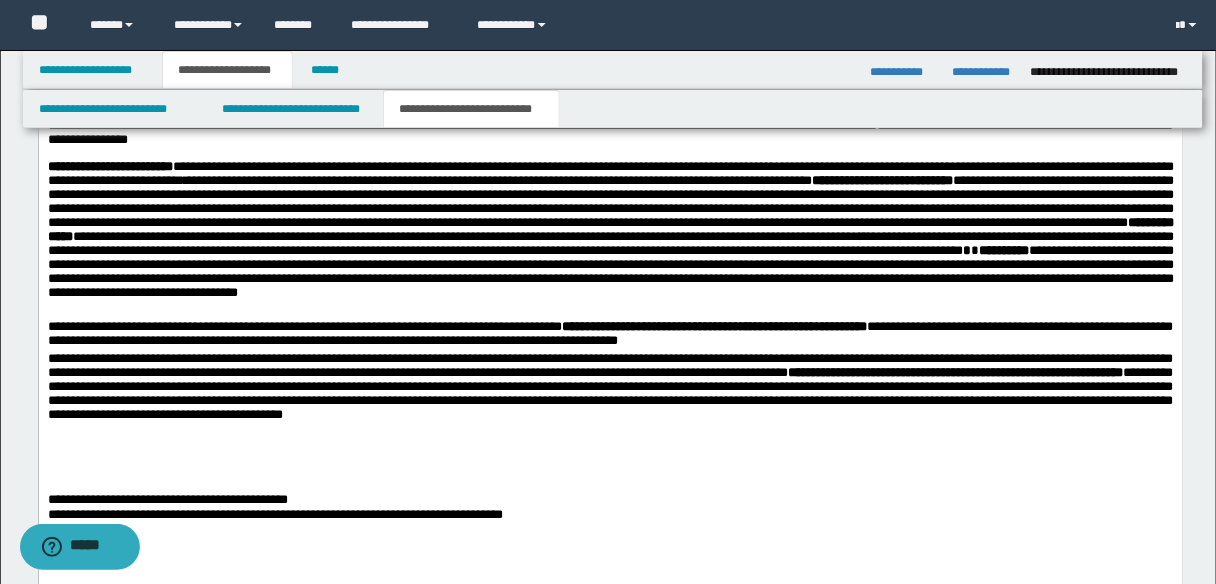 click on "**********" at bounding box center (610, 174) 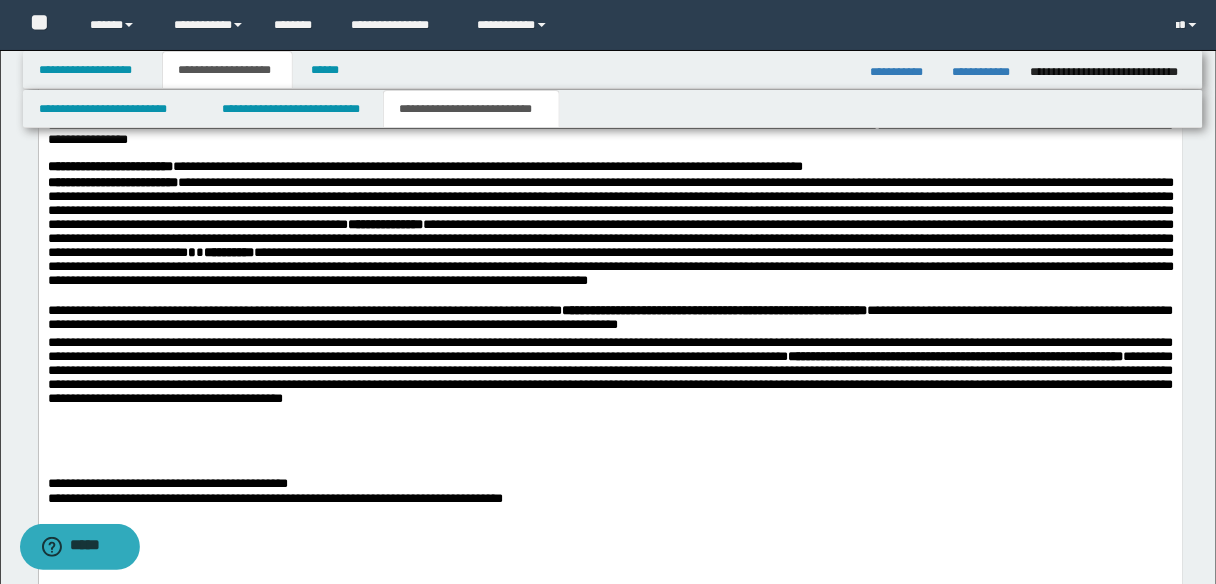 click on "**********" at bounding box center [610, 218] 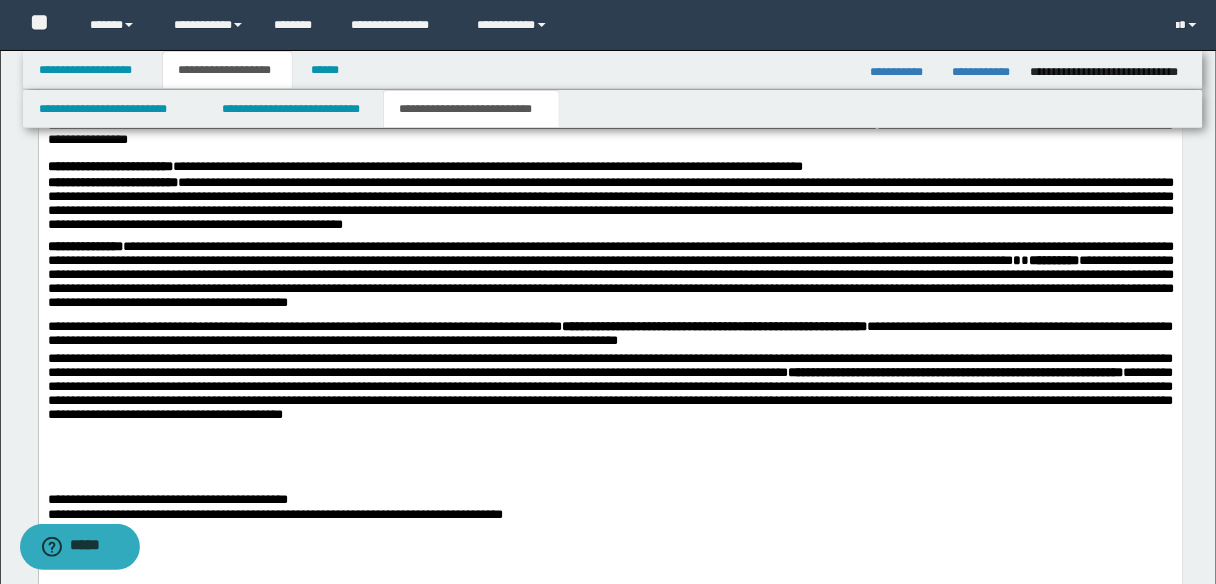 click on "**********" at bounding box center [1053, 261] 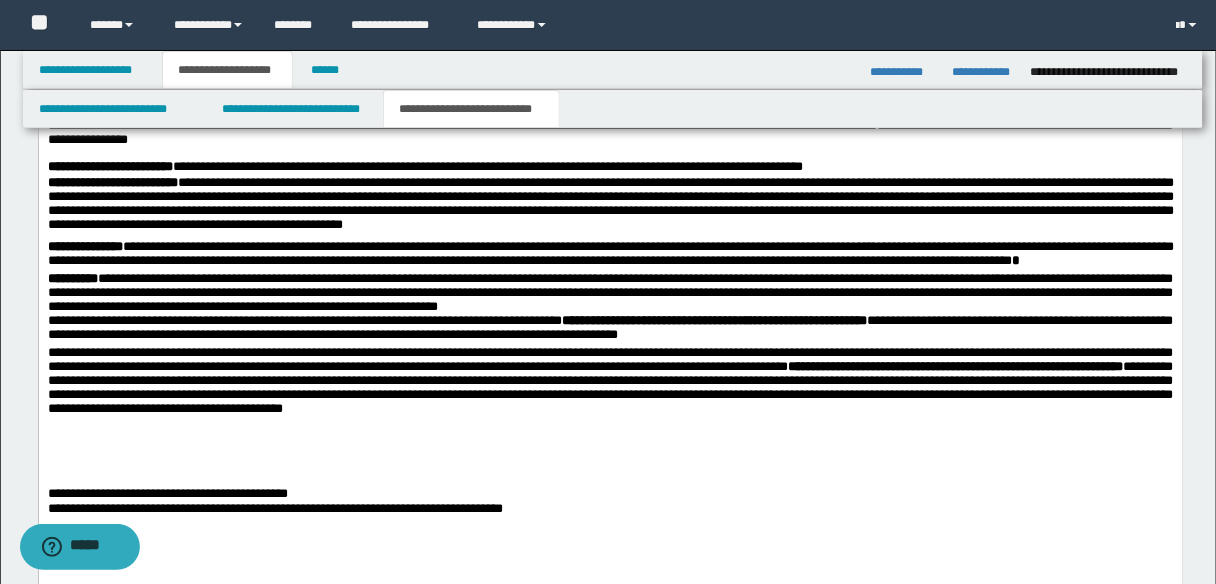click on "**********" at bounding box center [610, 294] 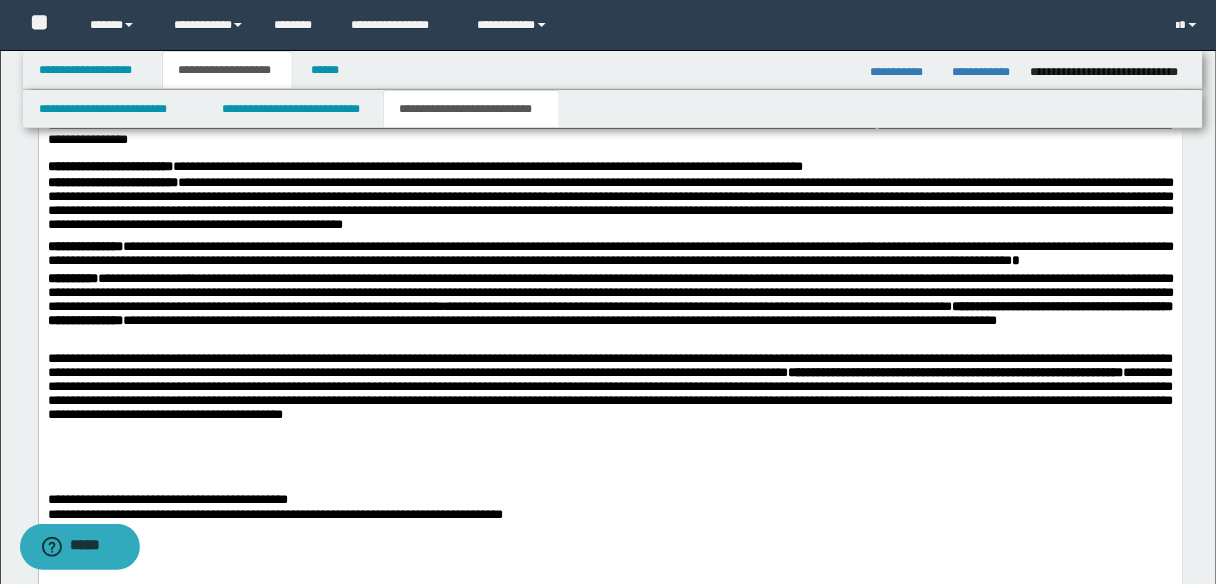 click on "**********" at bounding box center (610, 313) 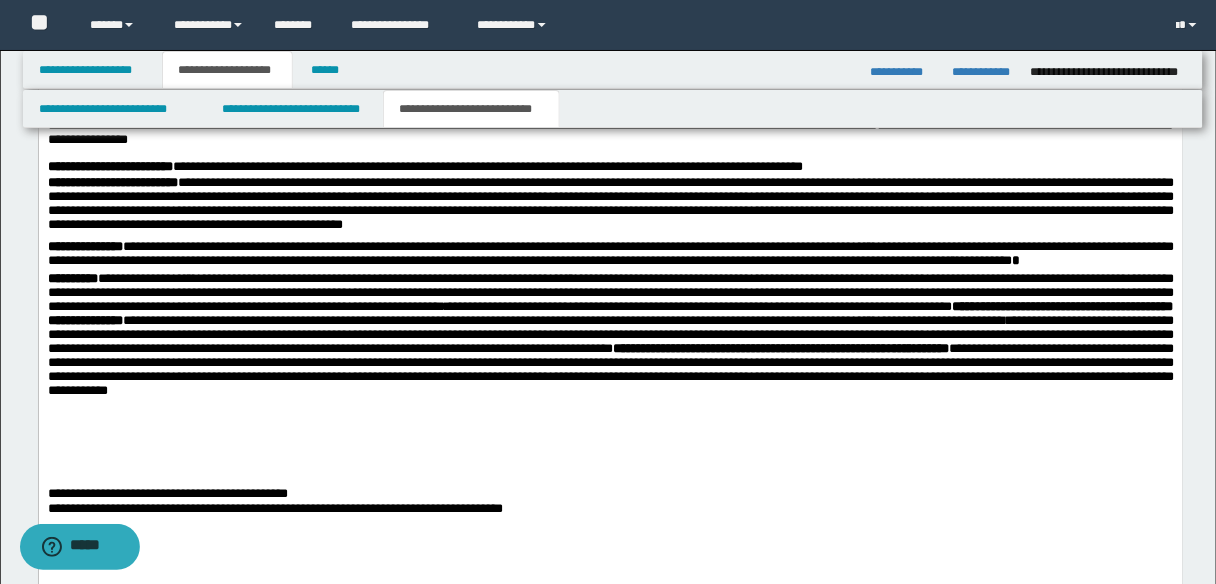 click on "**********" at bounding box center (610, 356) 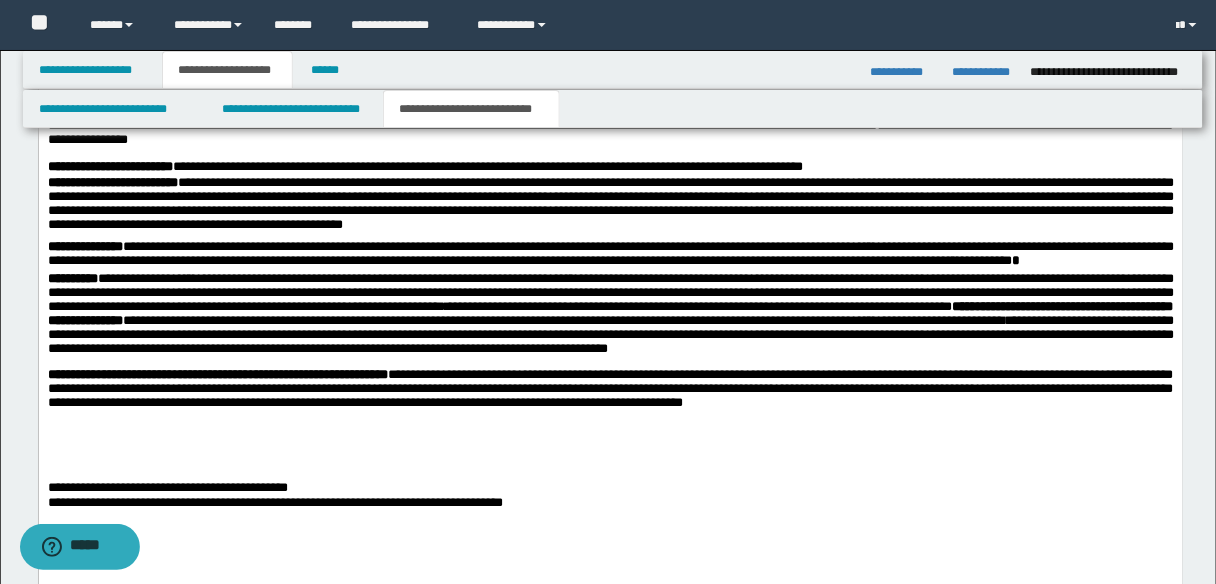 click on "**********" at bounding box center [610, 390] 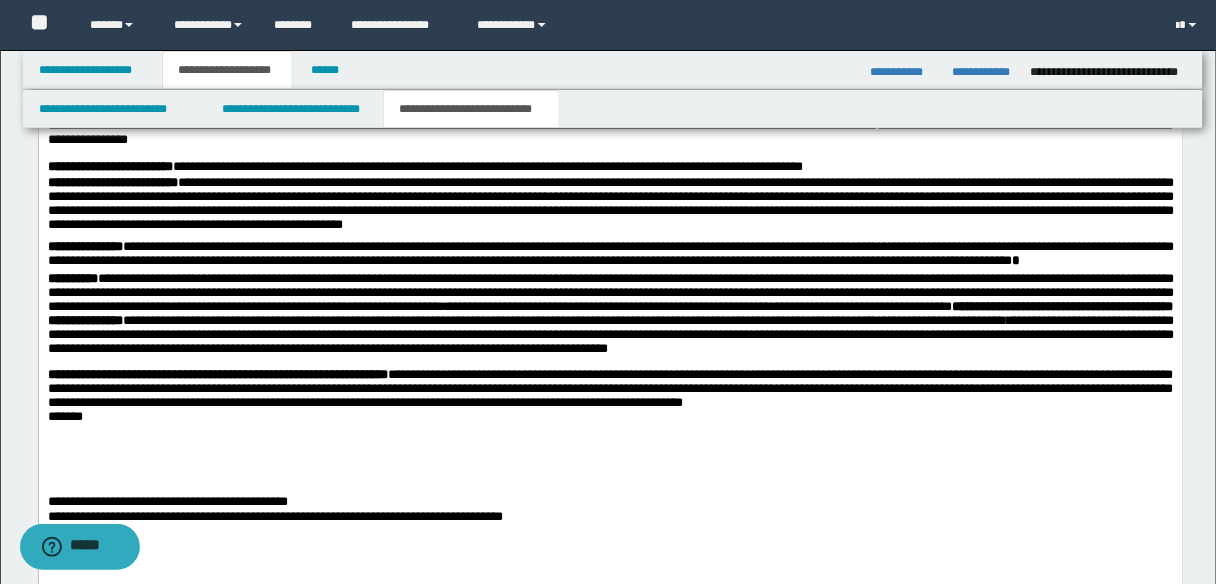 click at bounding box center (610, 432) 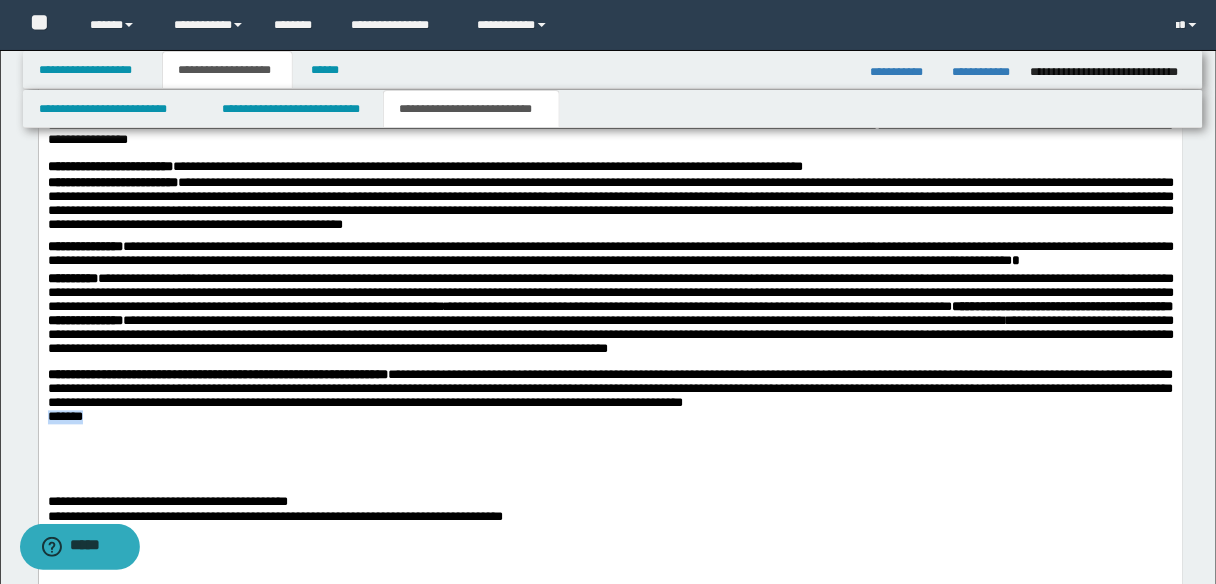 drag, startPoint x: 48, startPoint y: 455, endPoint x: 137, endPoint y: 469, distance: 90.0944 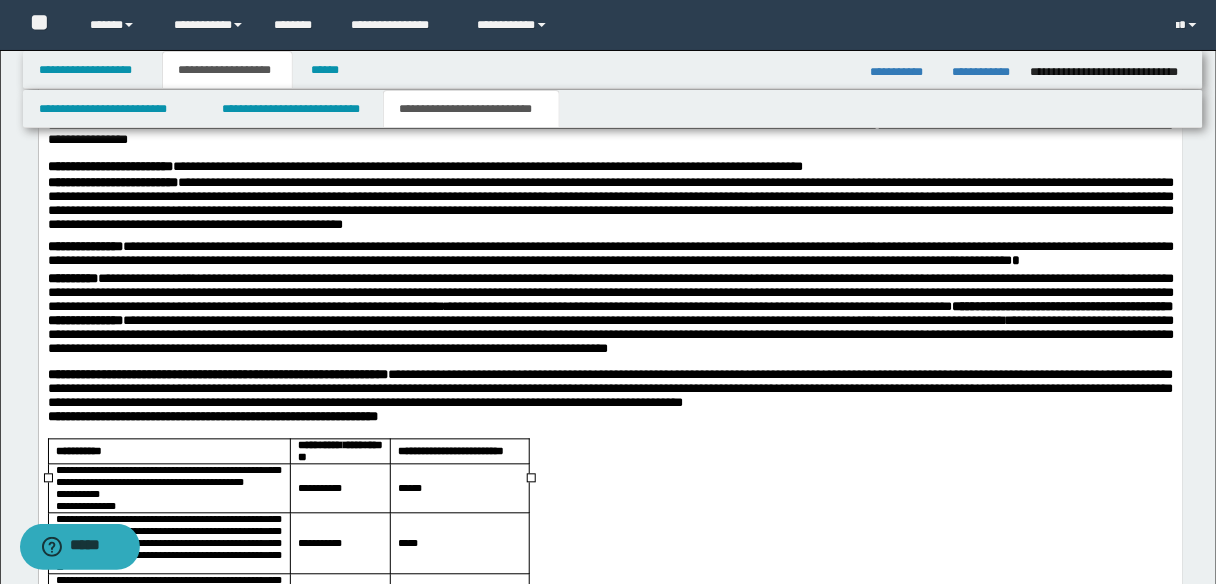 scroll, scrollTop: 960, scrollLeft: 0, axis: vertical 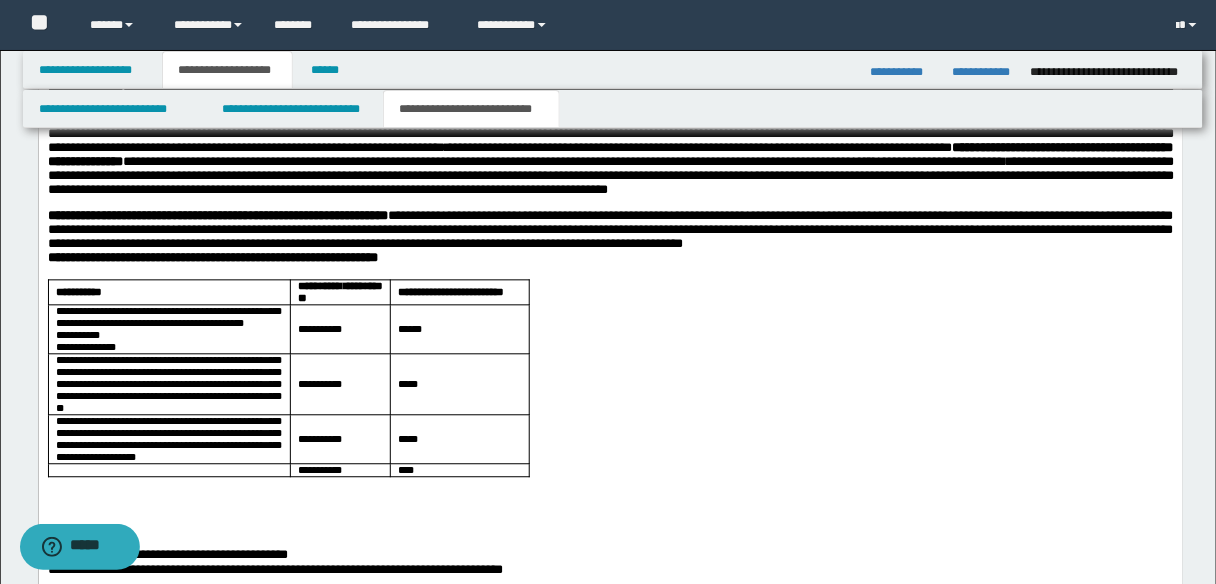 click on "**********" at bounding box center (212, 258) 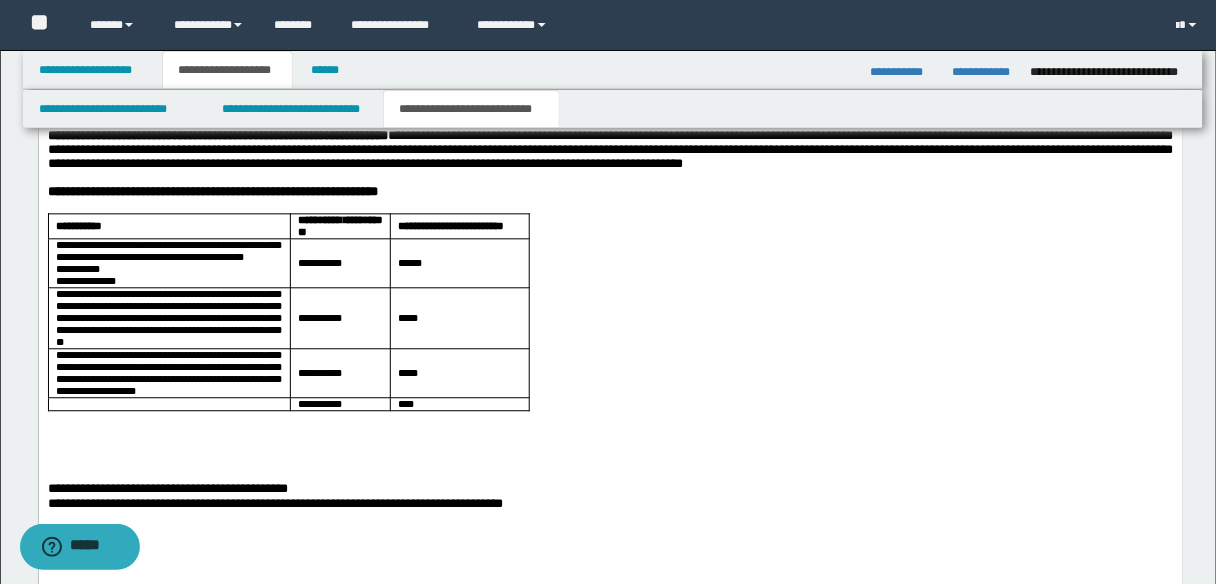 scroll, scrollTop: 1200, scrollLeft: 0, axis: vertical 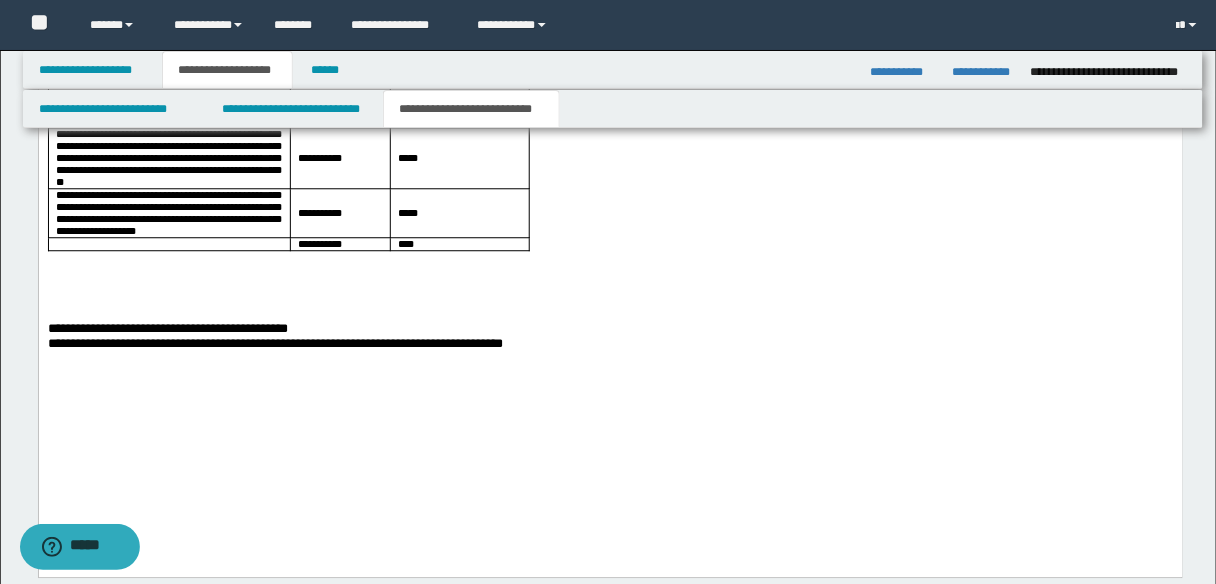 click at bounding box center [610, 273] 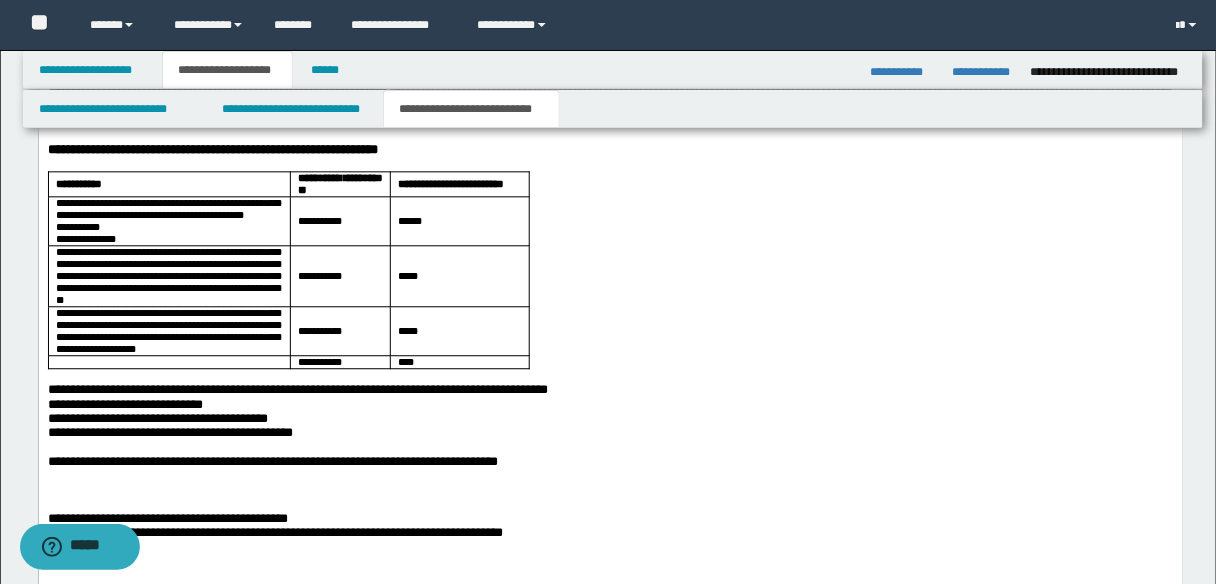 scroll, scrollTop: 1322, scrollLeft: 0, axis: vertical 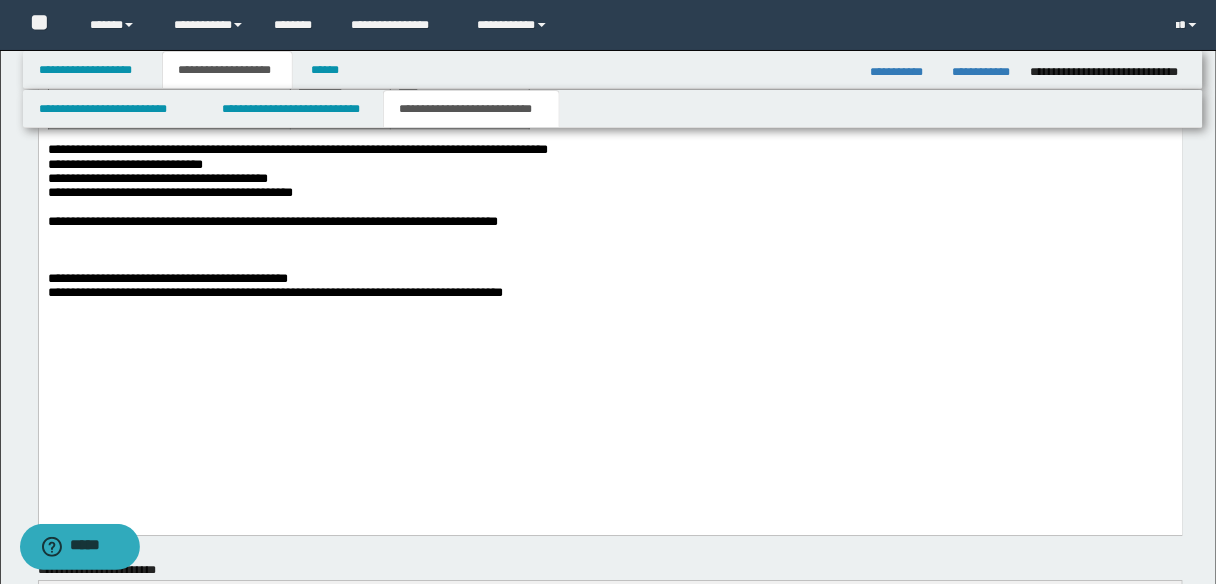 click on "**********" at bounding box center [272, 222] 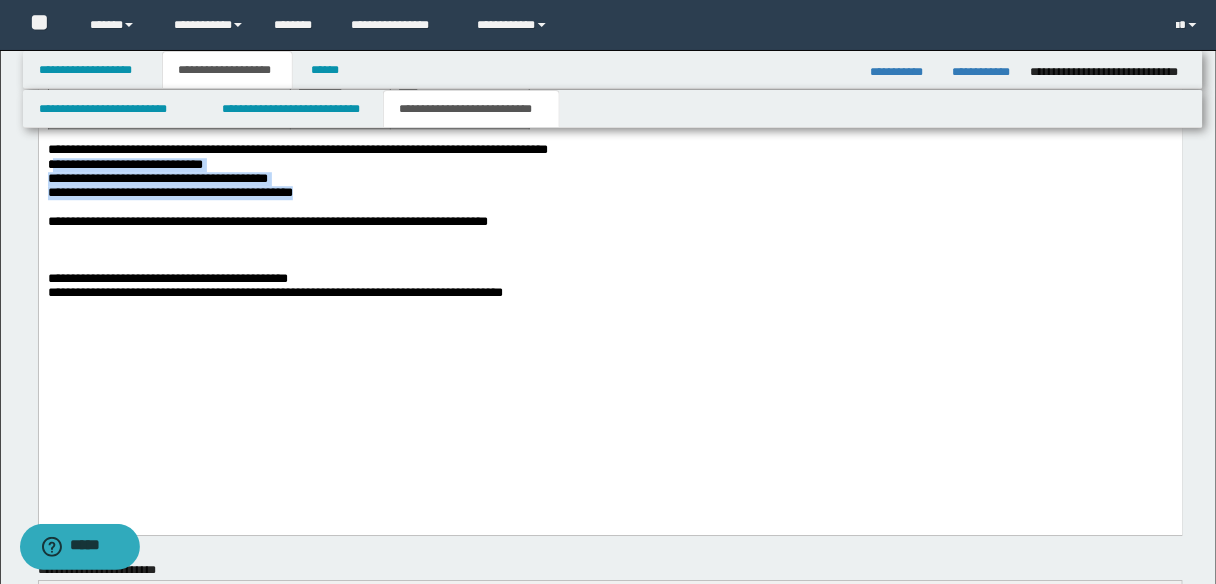 drag, startPoint x: 49, startPoint y: 277, endPoint x: 330, endPoint y: 305, distance: 282.39157 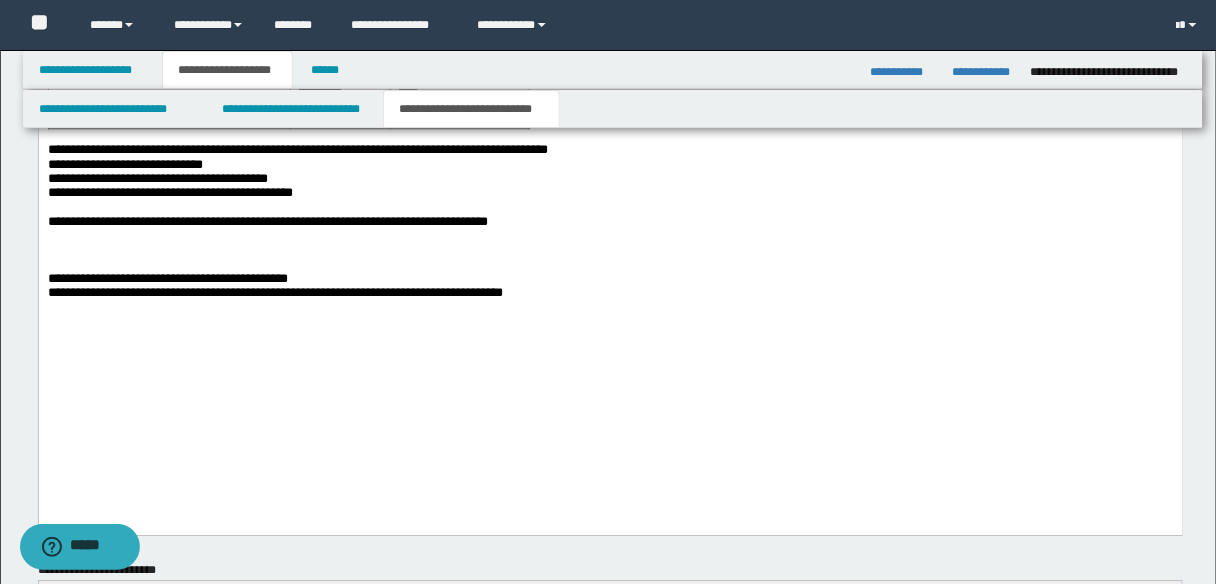 click at bounding box center (610, 237) 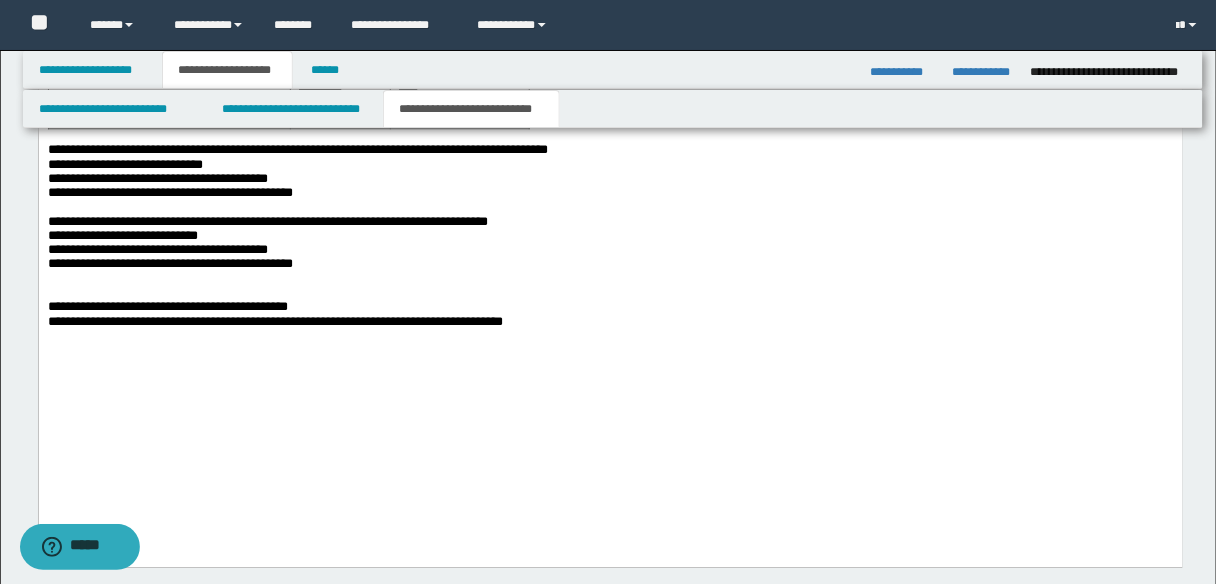 click on "**********" at bounding box center (297, 150) 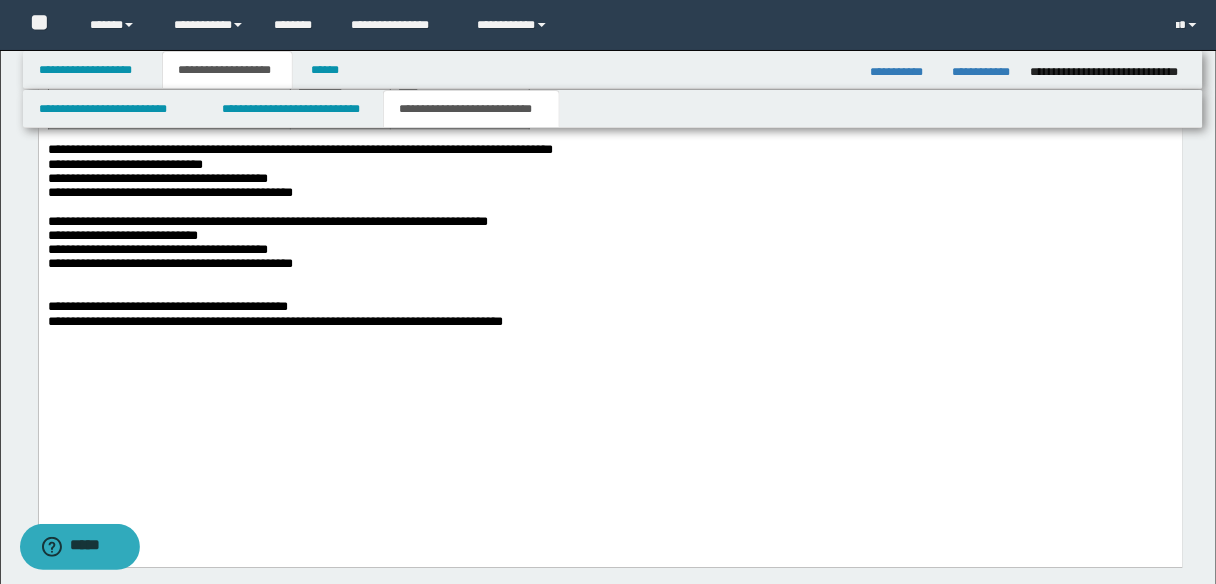 click on "**********" at bounding box center (267, 222) 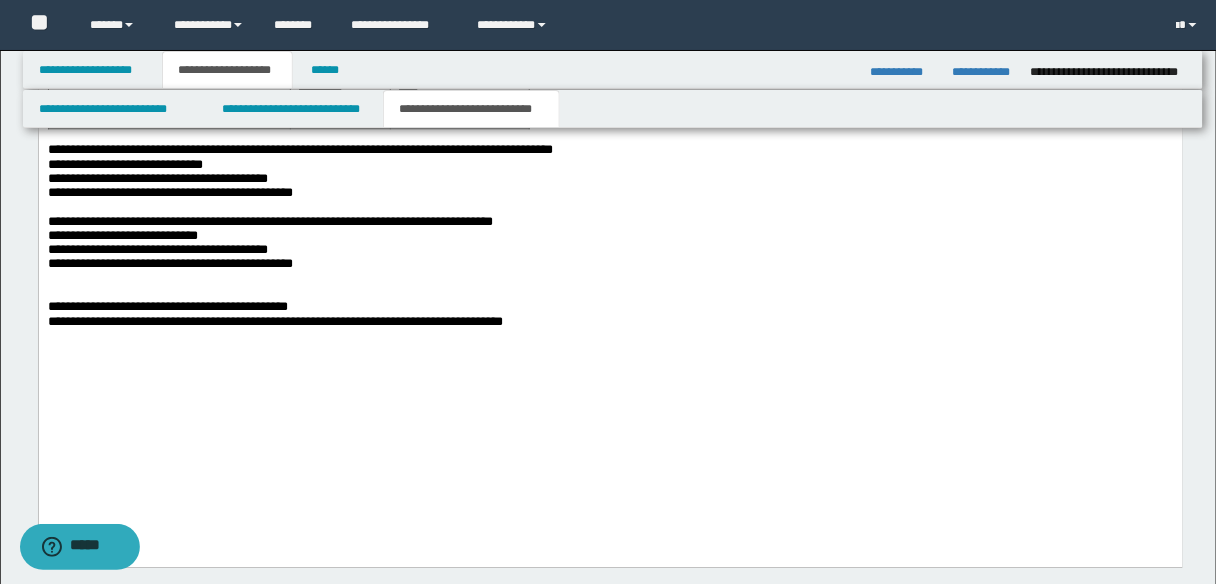 click on "**********" at bounding box center (122, 236) 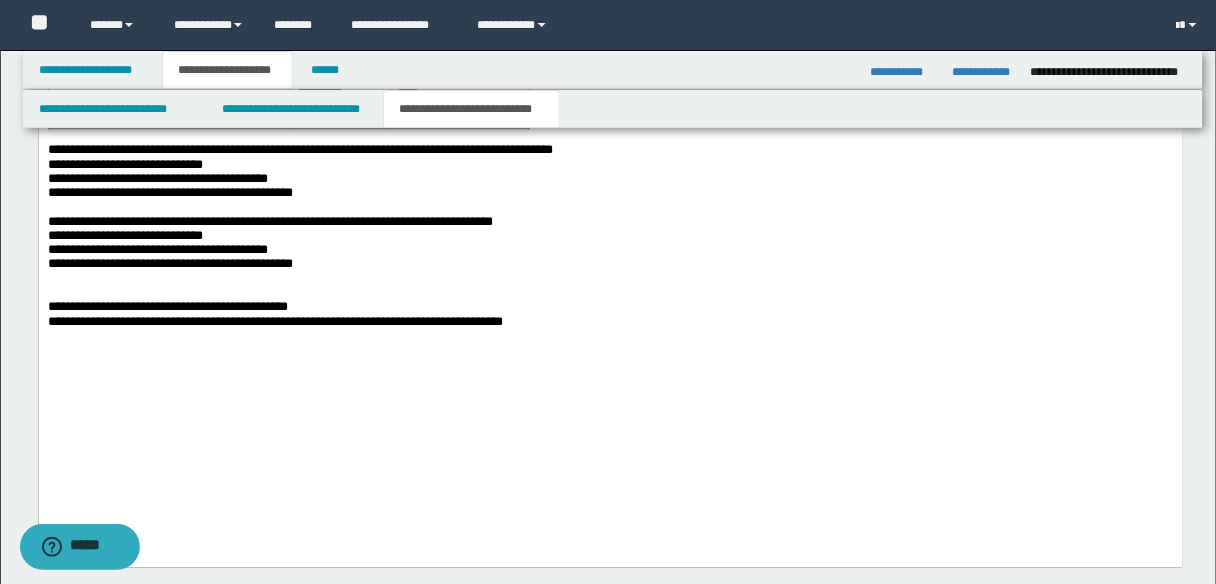 click on "**********" at bounding box center (157, 250) 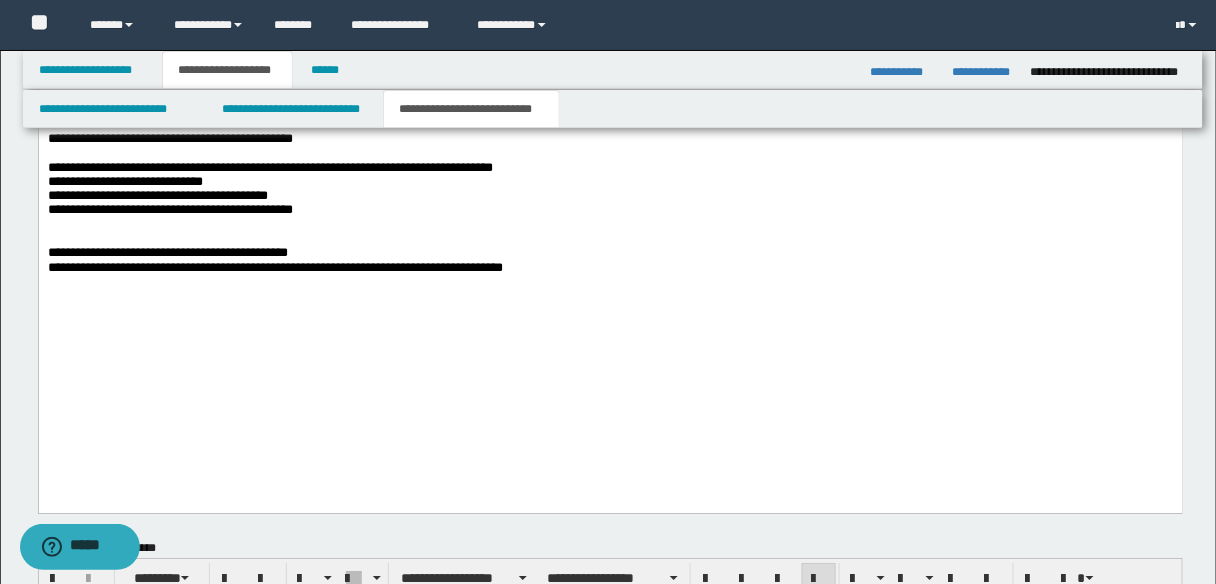 scroll, scrollTop: 1402, scrollLeft: 0, axis: vertical 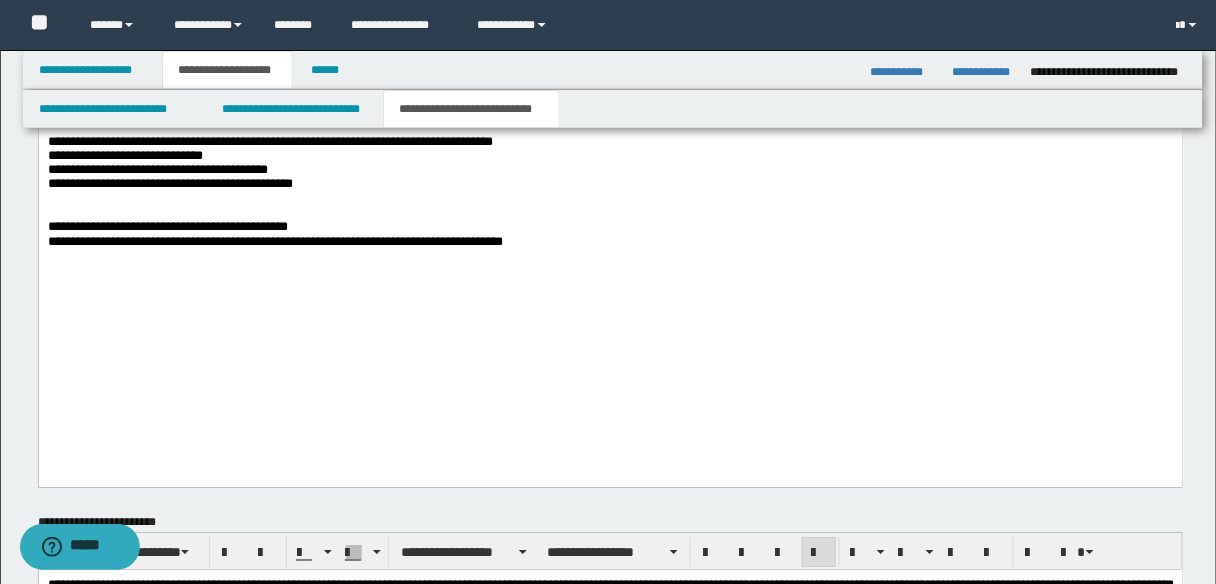 drag, startPoint x: 233, startPoint y: 307, endPoint x: 245, endPoint y: 321, distance: 18.439089 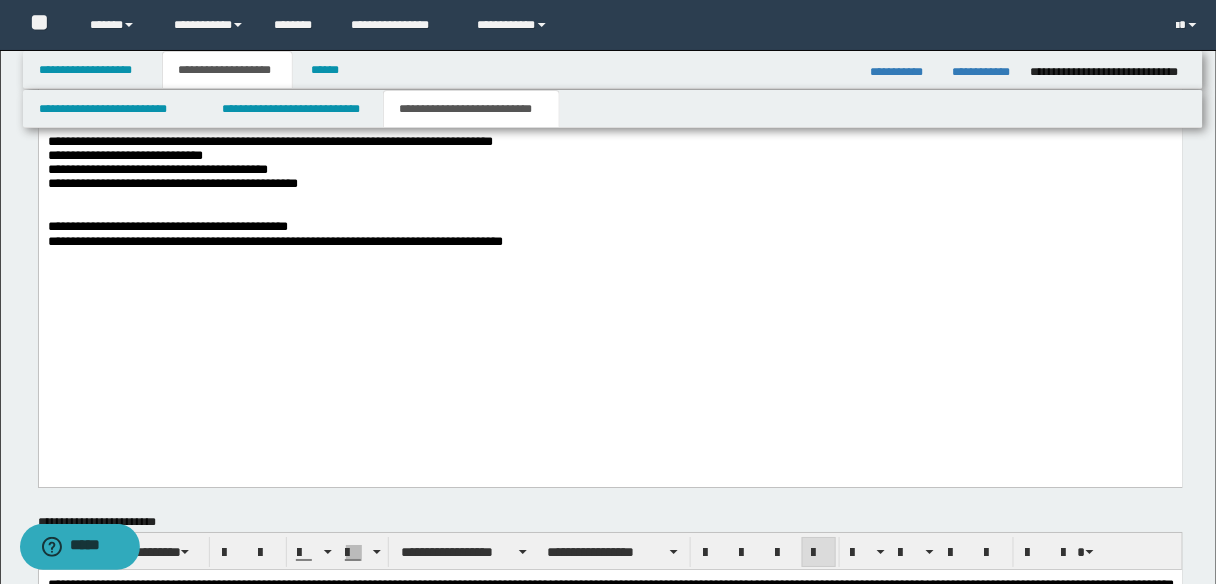 drag, startPoint x: 331, startPoint y: 306, endPoint x: 356, endPoint y: 352, distance: 52.35456 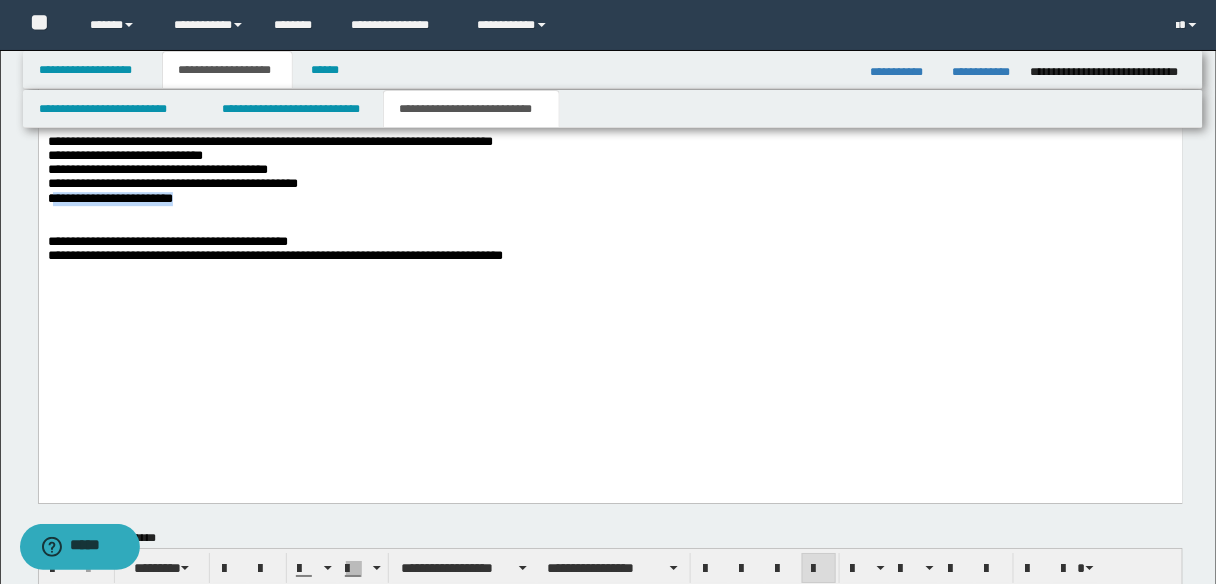 drag, startPoint x: 49, startPoint y: 325, endPoint x: 188, endPoint y: 329, distance: 139.05754 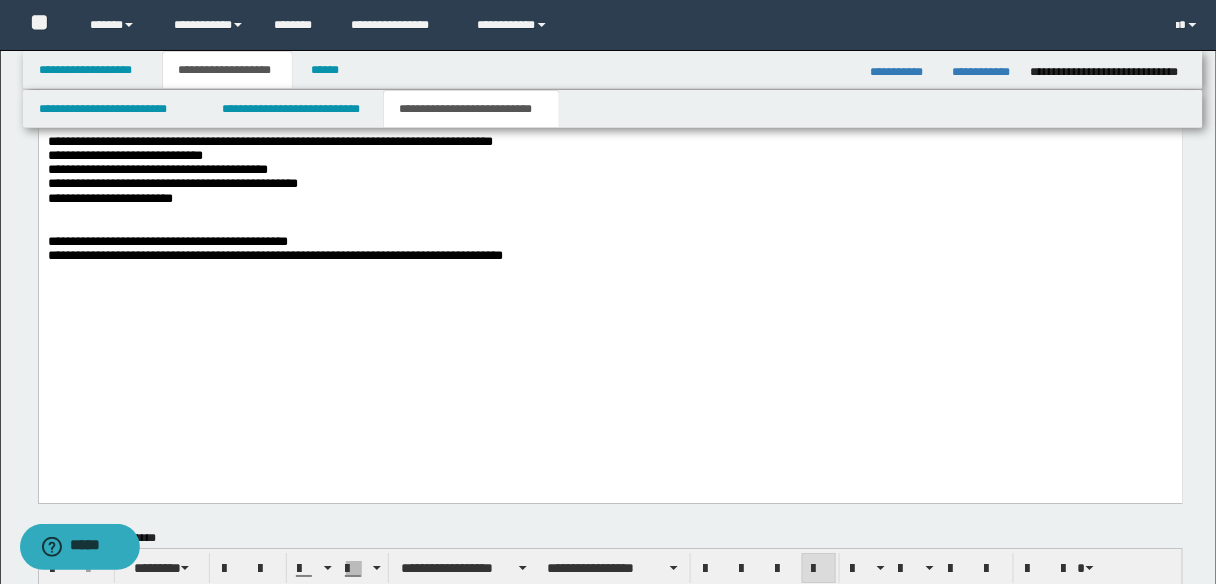click on "**********" at bounding box center (610, 114) 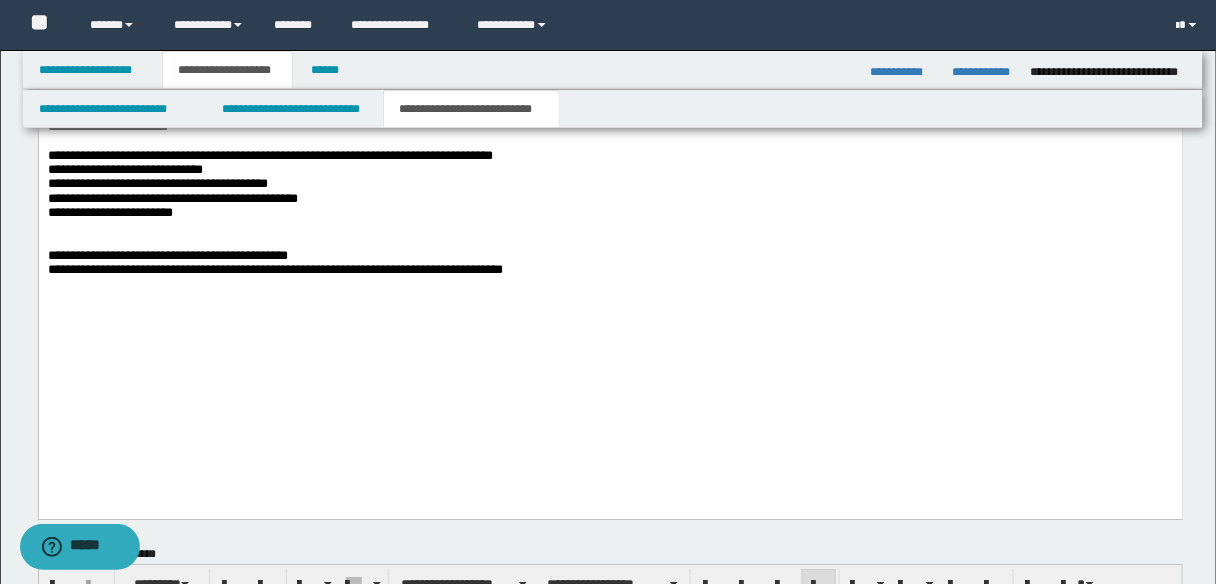 click on "**********" at bounding box center [107, 127] 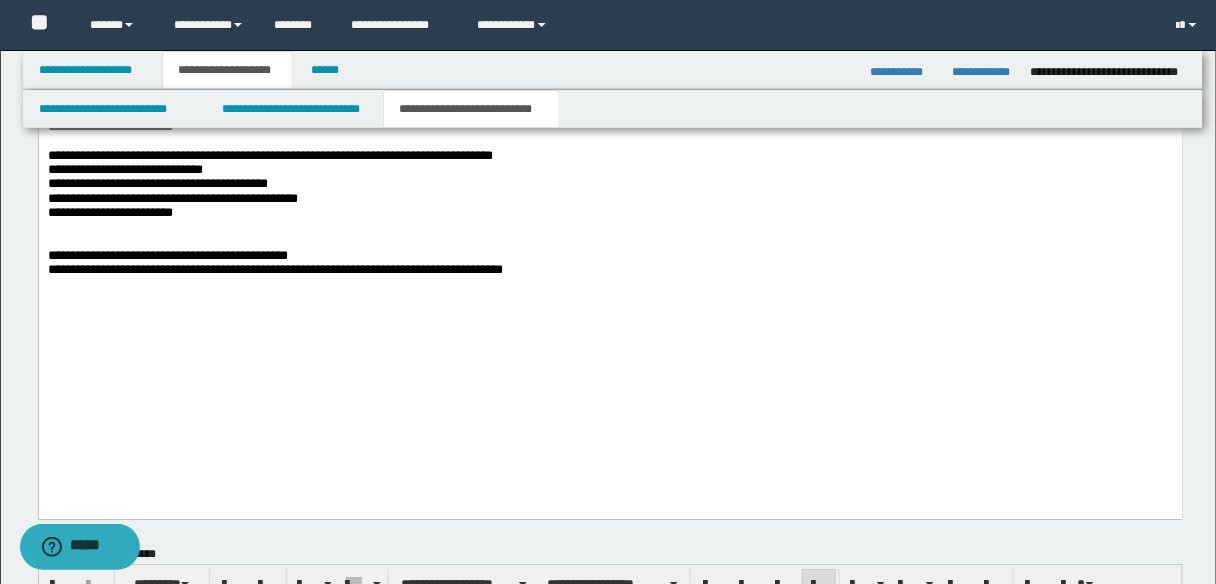 click on "**********" at bounding box center (109, 213) 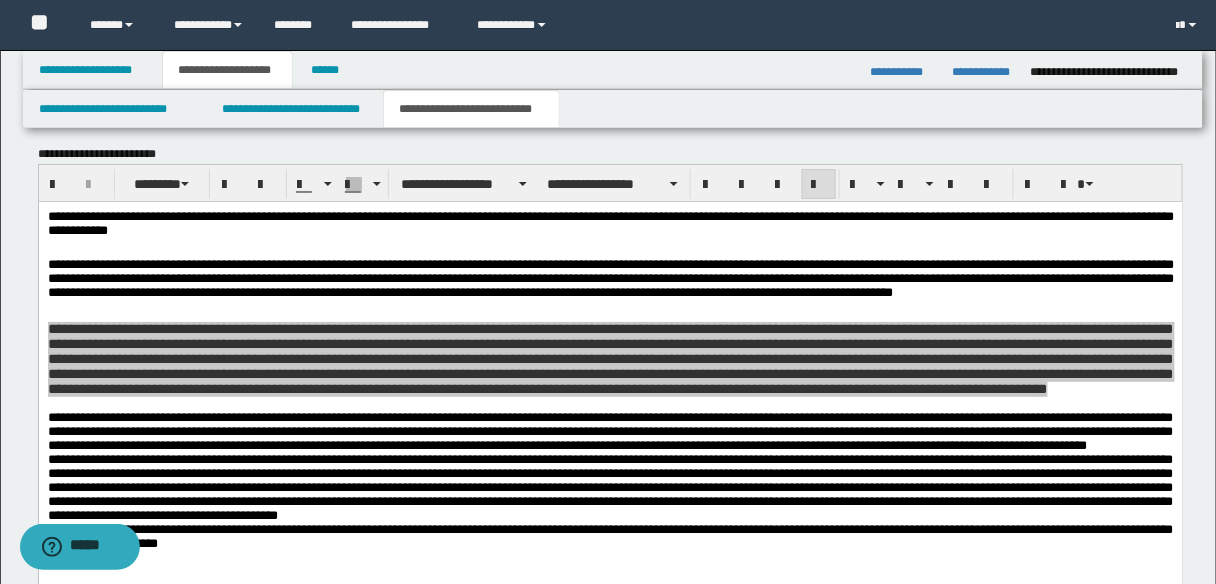 scroll, scrollTop: 2042, scrollLeft: 0, axis: vertical 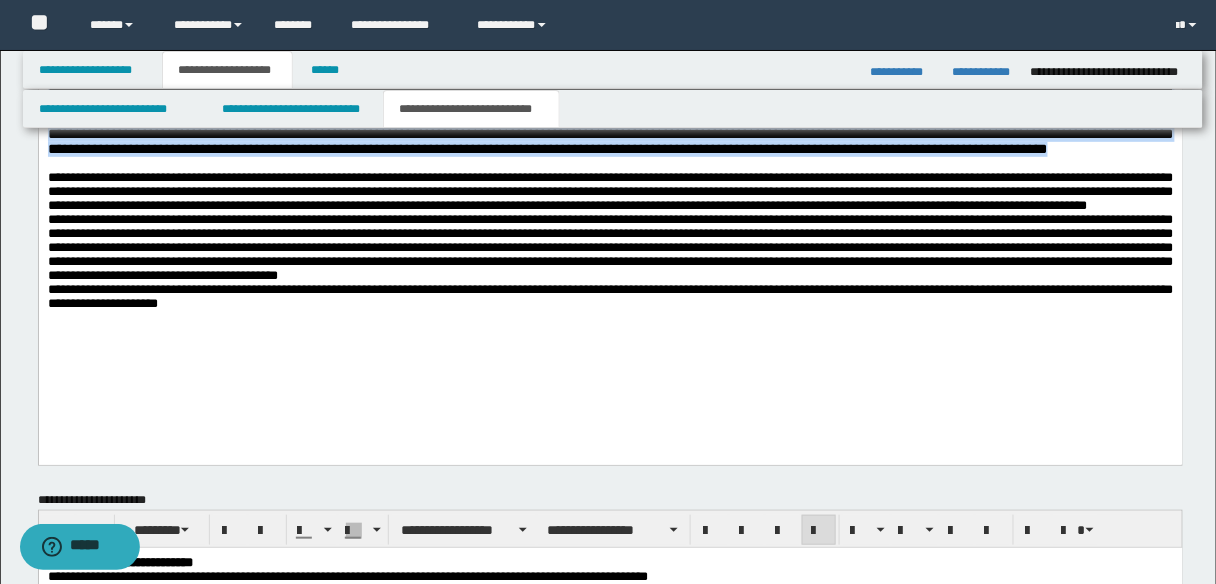 click on "**********" at bounding box center [610, 193] 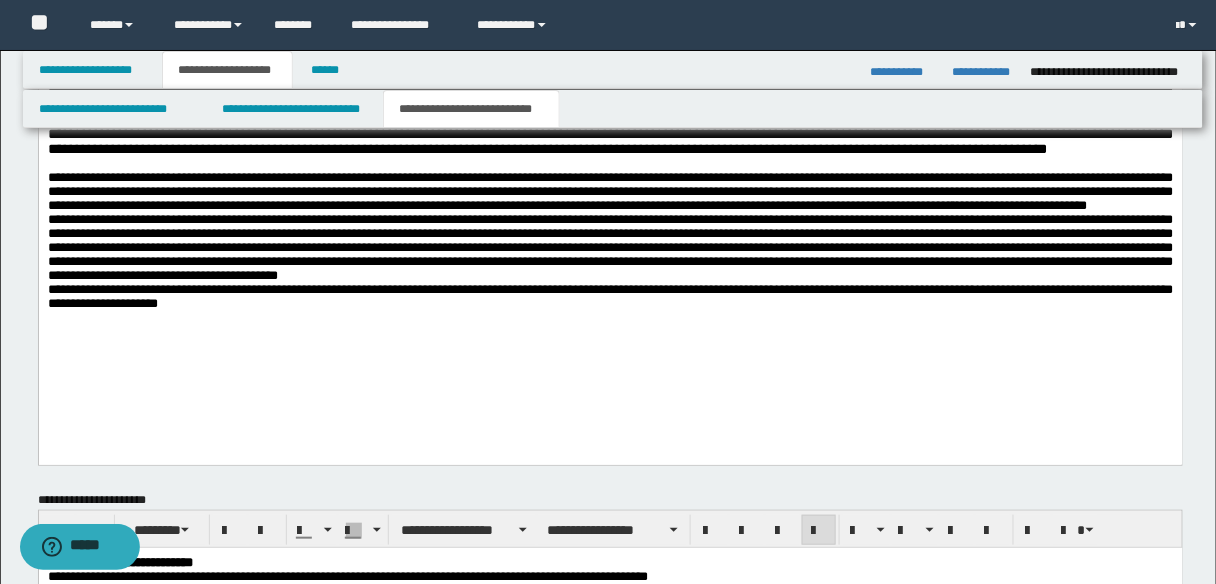 click on "**********" at bounding box center [610, 248] 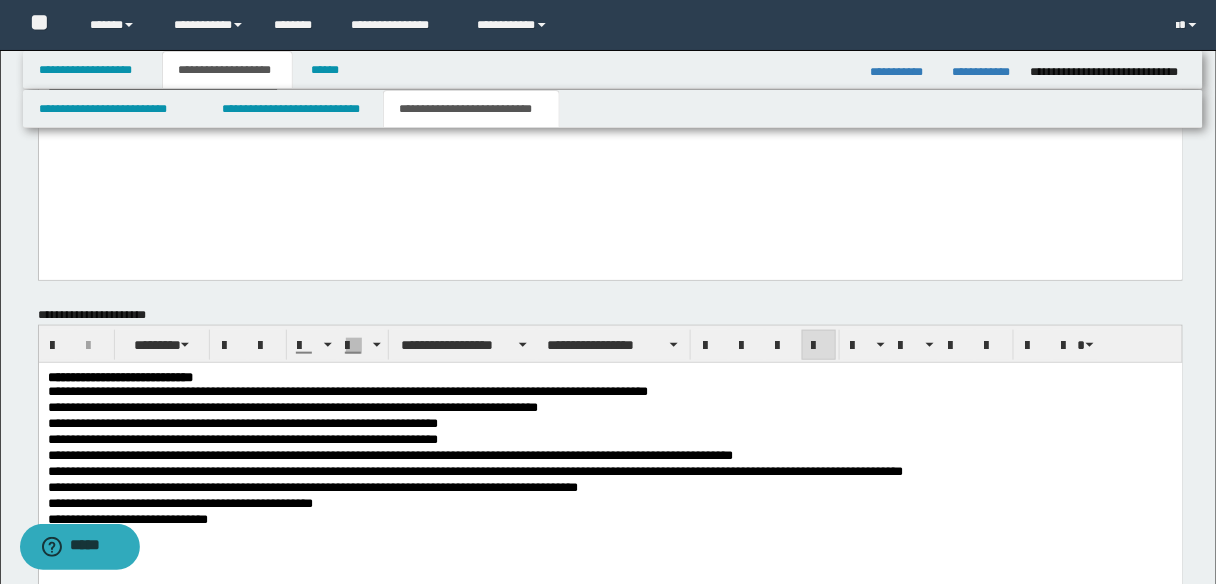 scroll, scrollTop: 2243, scrollLeft: 0, axis: vertical 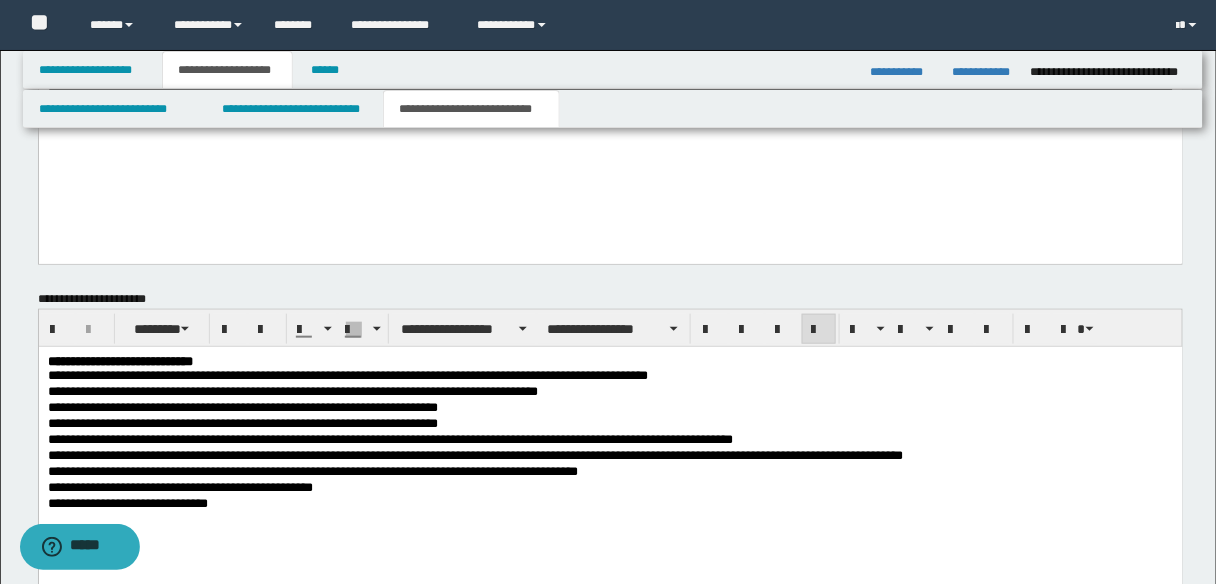 click on "**********" at bounding box center (610, -34) 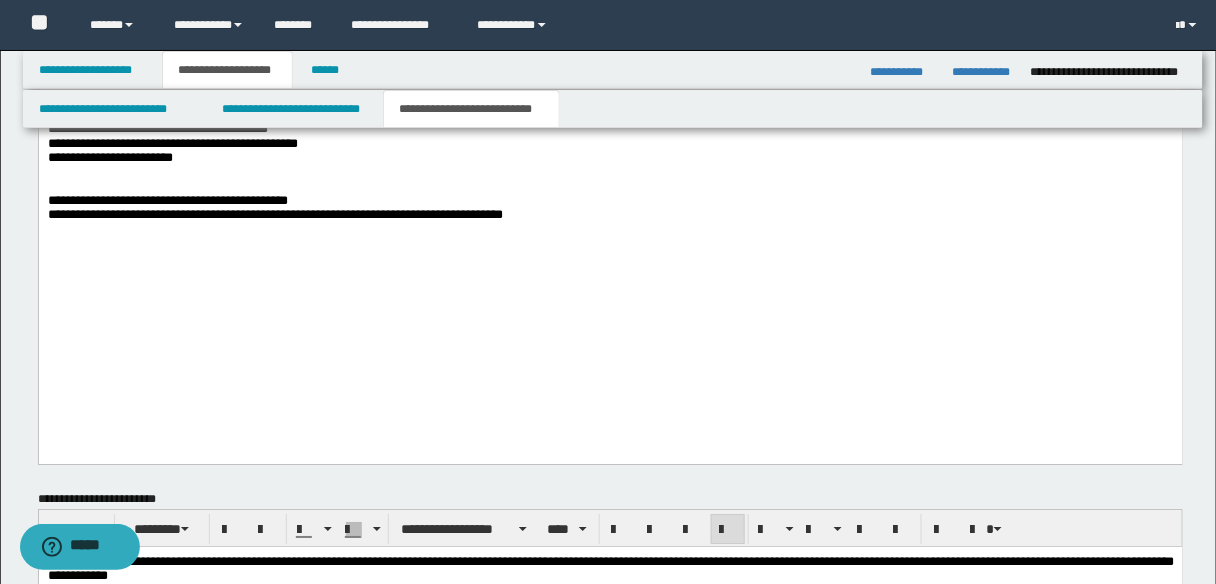 scroll, scrollTop: 1523, scrollLeft: 0, axis: vertical 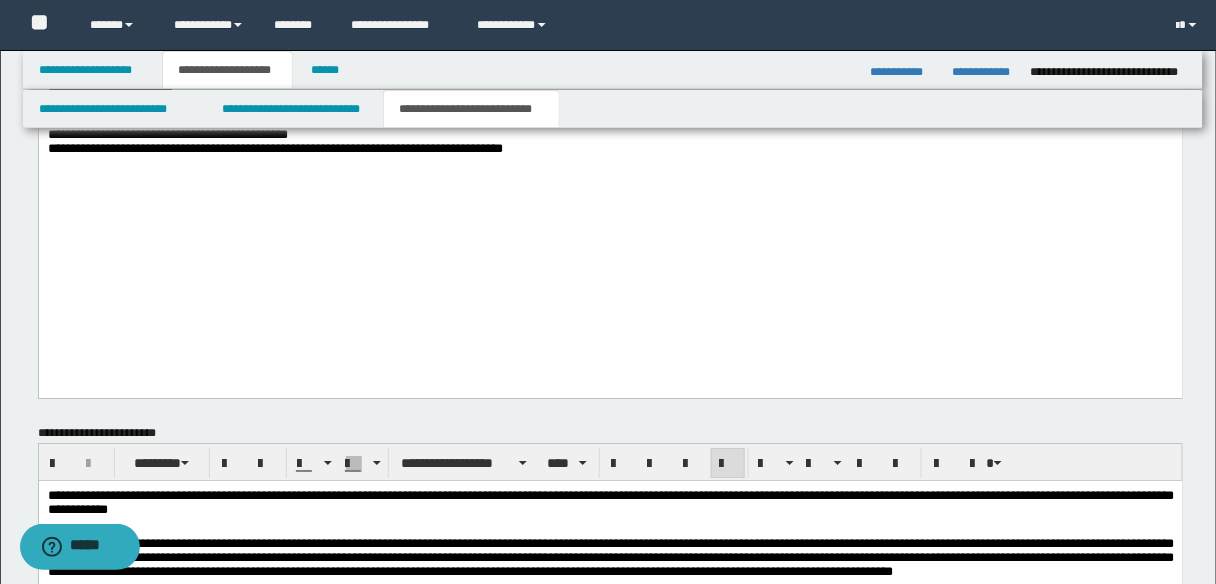 click on "**********" at bounding box center [610, -227] 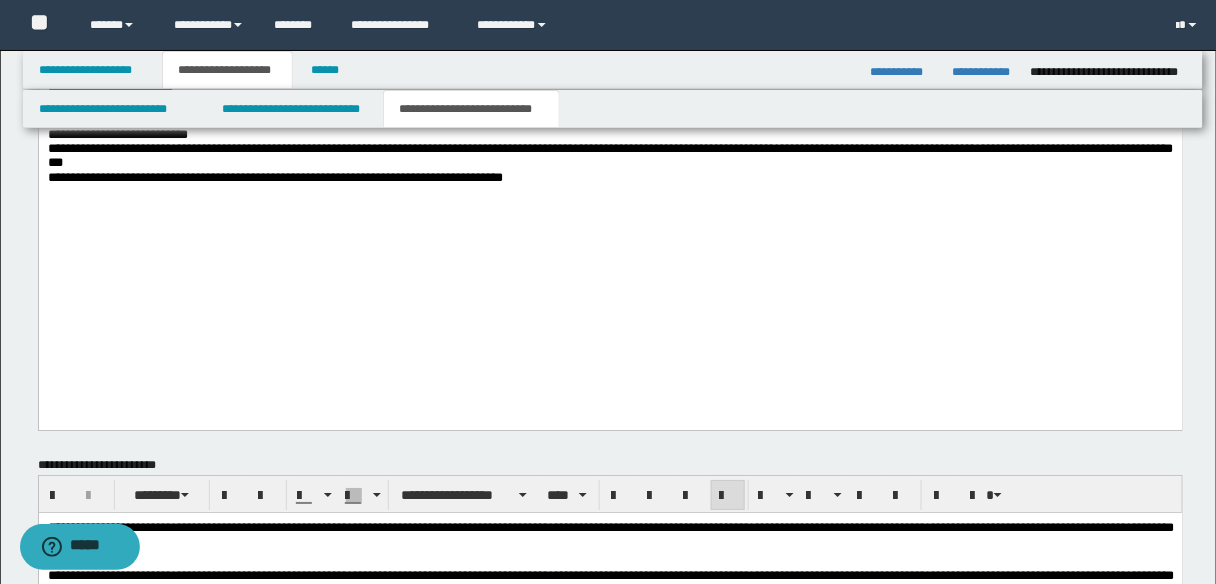 click on "**********" at bounding box center (610, 156) 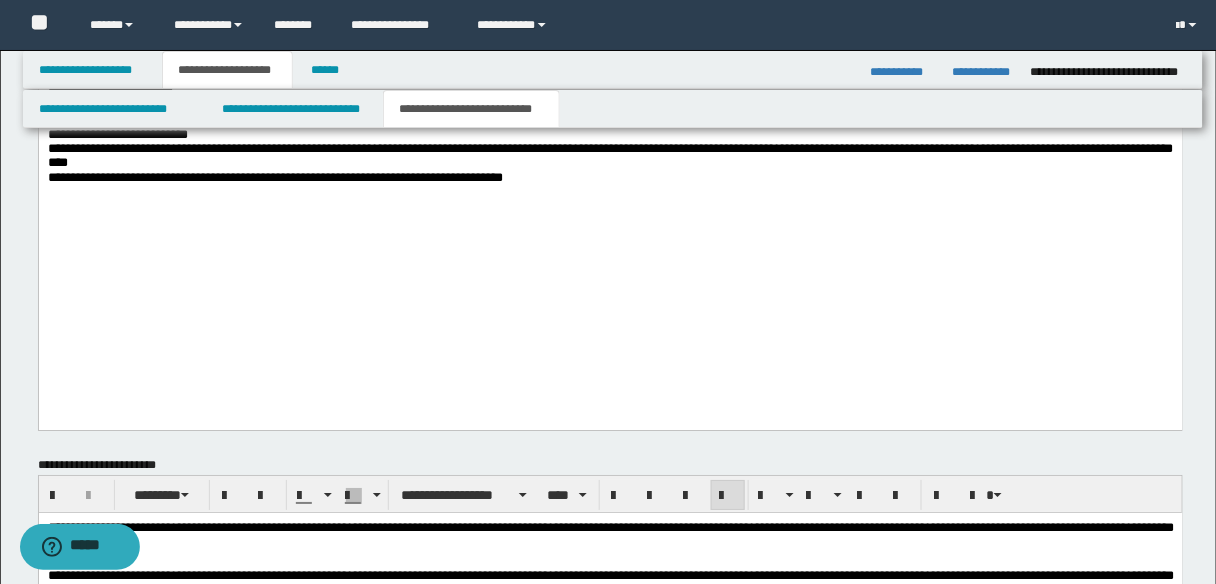 drag, startPoint x: 1020, startPoint y: 282, endPoint x: 1051, endPoint y: 296, distance: 34.0147 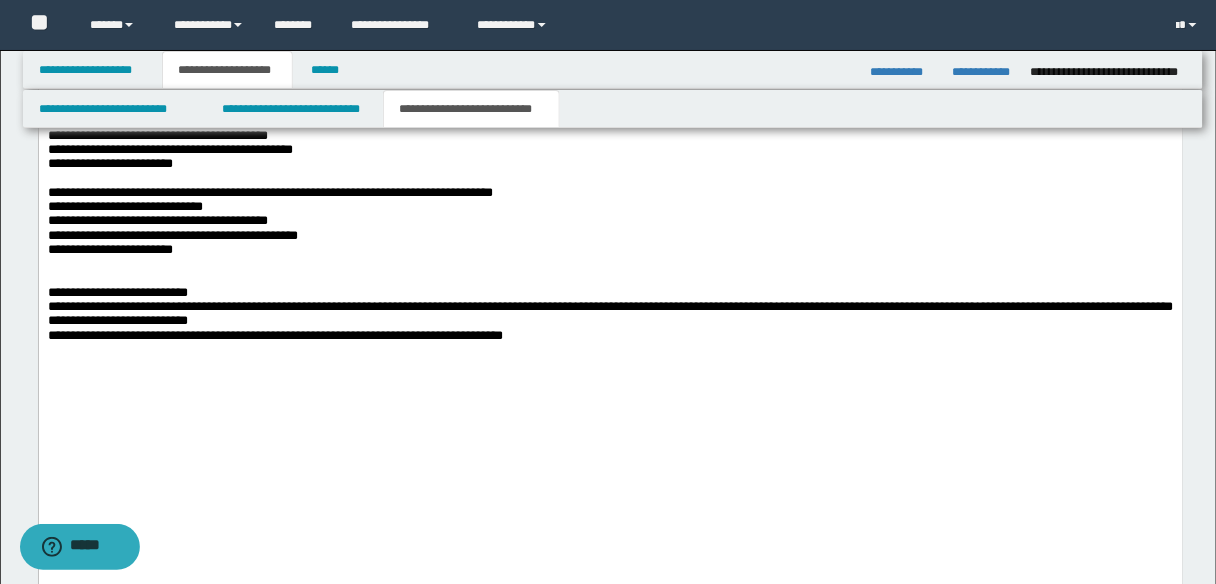 scroll, scrollTop: 1363, scrollLeft: 0, axis: vertical 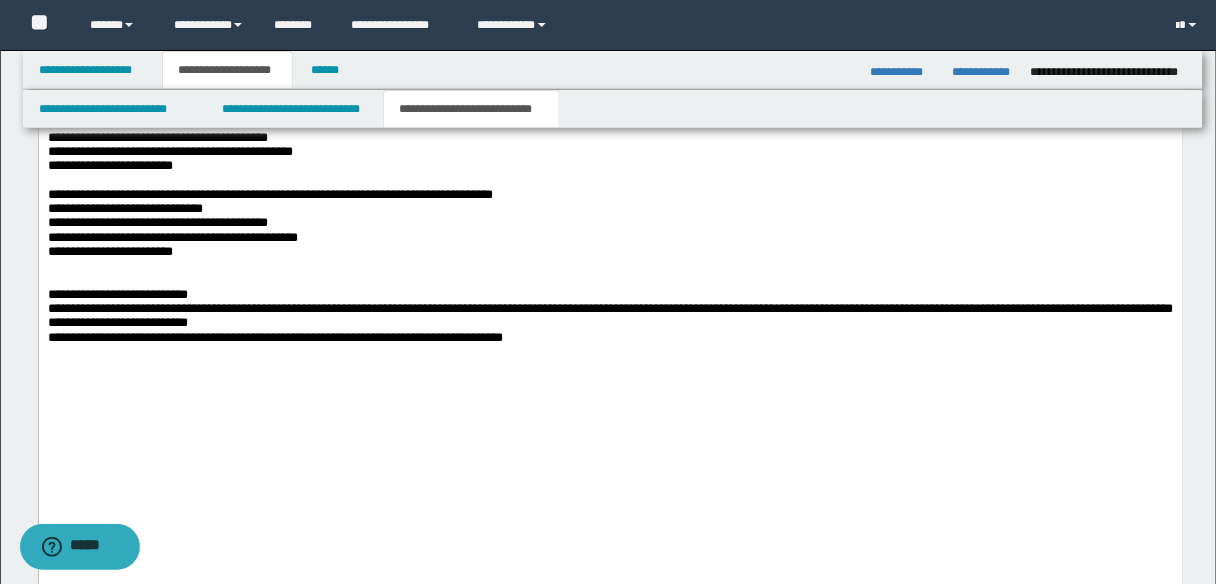 click at bounding box center [610, 267] 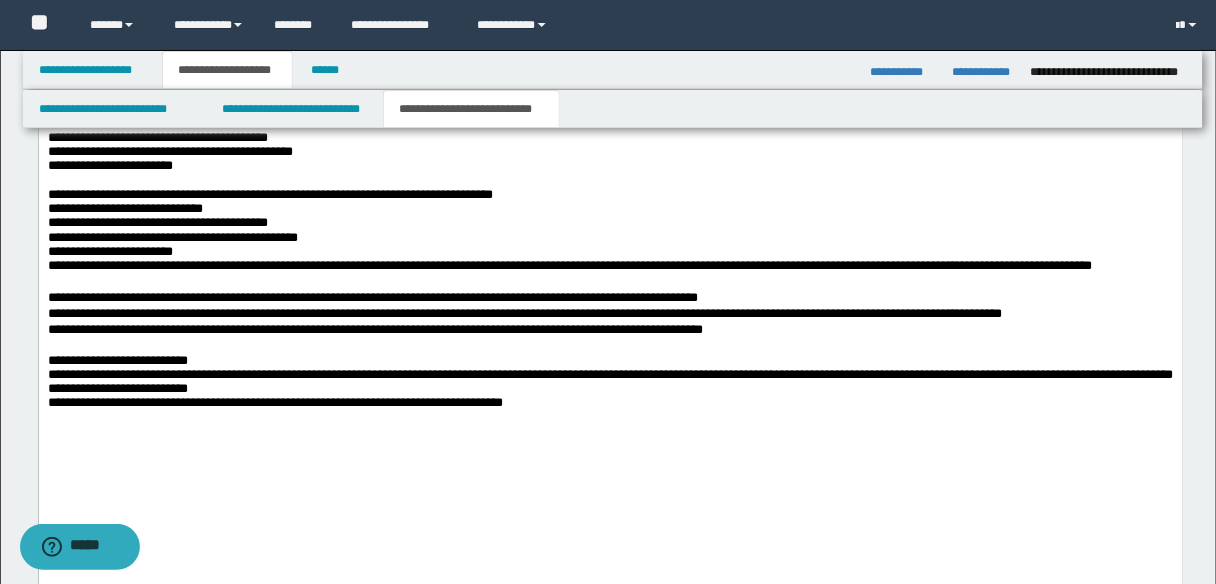 drag, startPoint x: 53, startPoint y: 394, endPoint x: 64, endPoint y: 383, distance: 15.556349 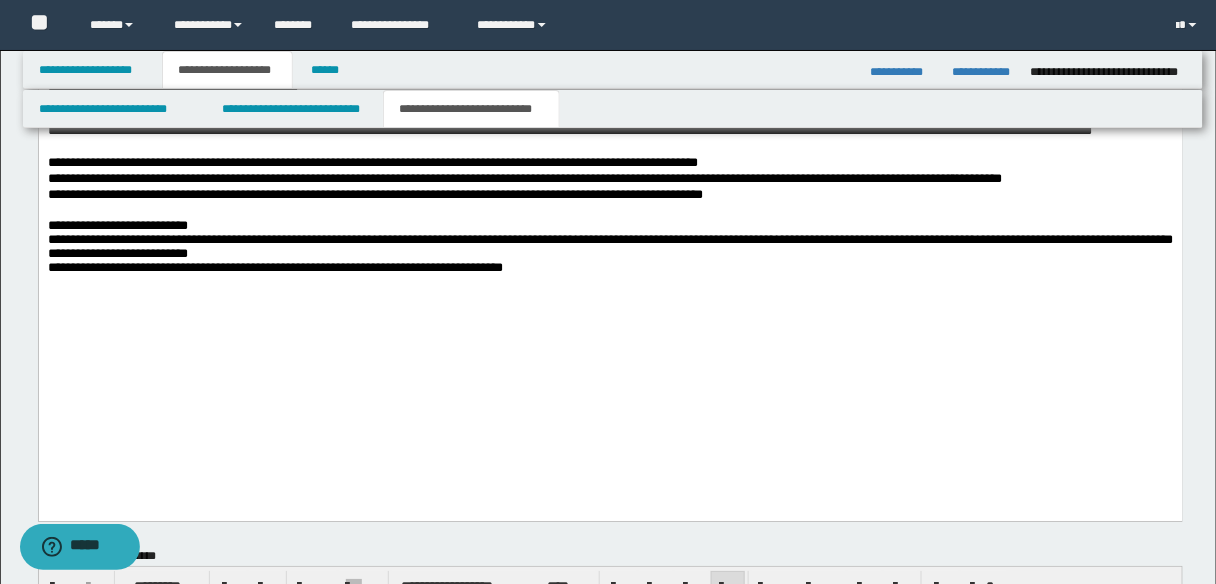 scroll, scrollTop: 1523, scrollLeft: 0, axis: vertical 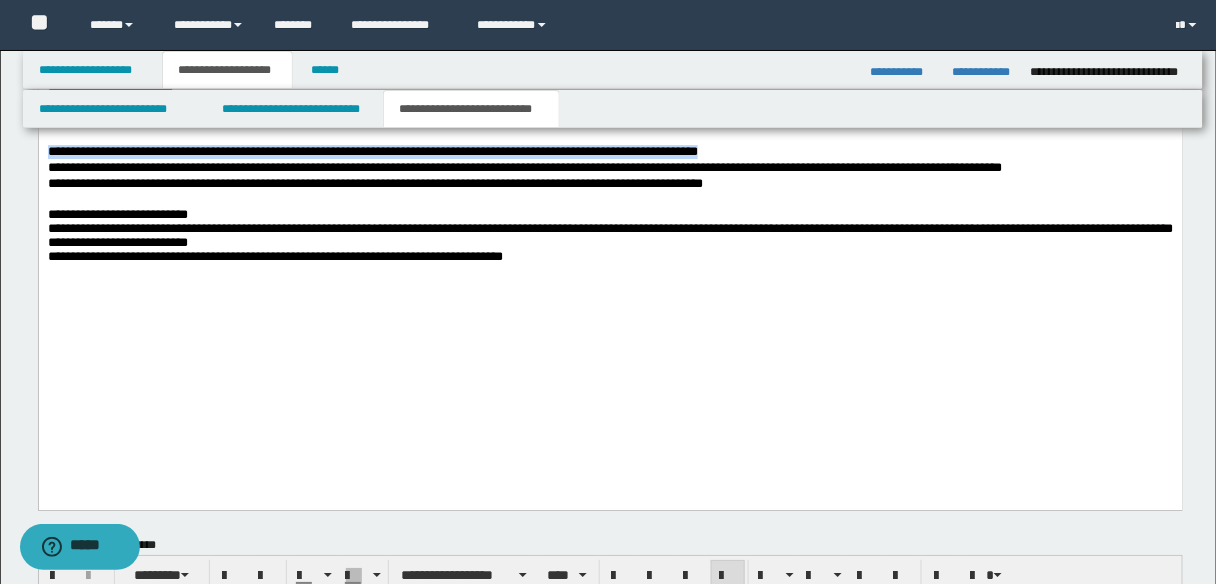 drag, startPoint x: 46, startPoint y: 280, endPoint x: 763, endPoint y: 285, distance: 717.01746 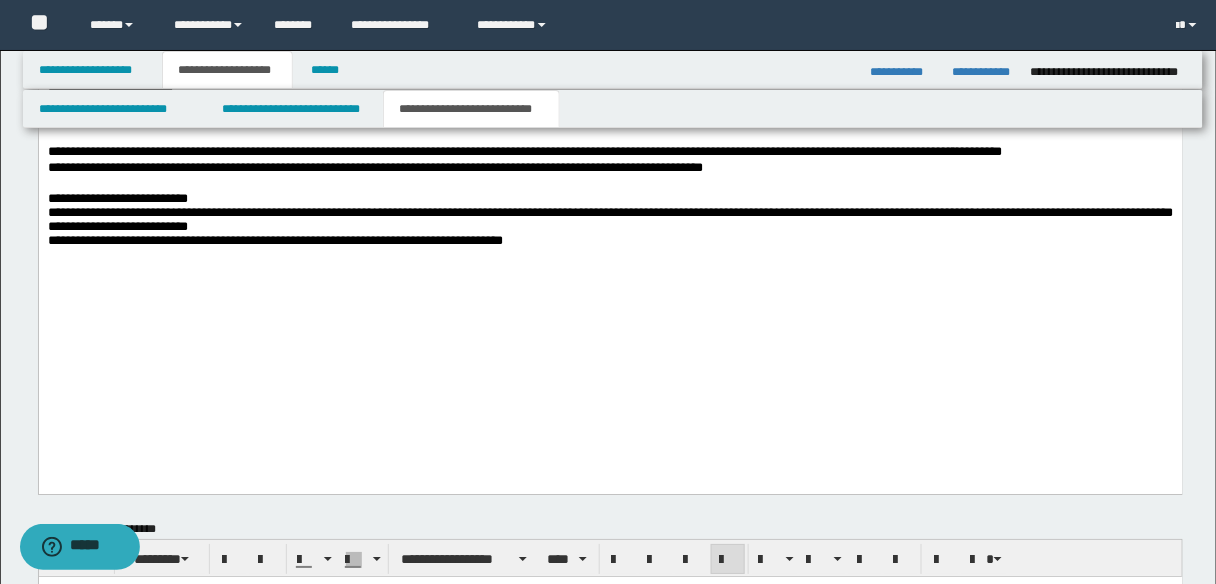 click on "**********" at bounding box center (610, 220) 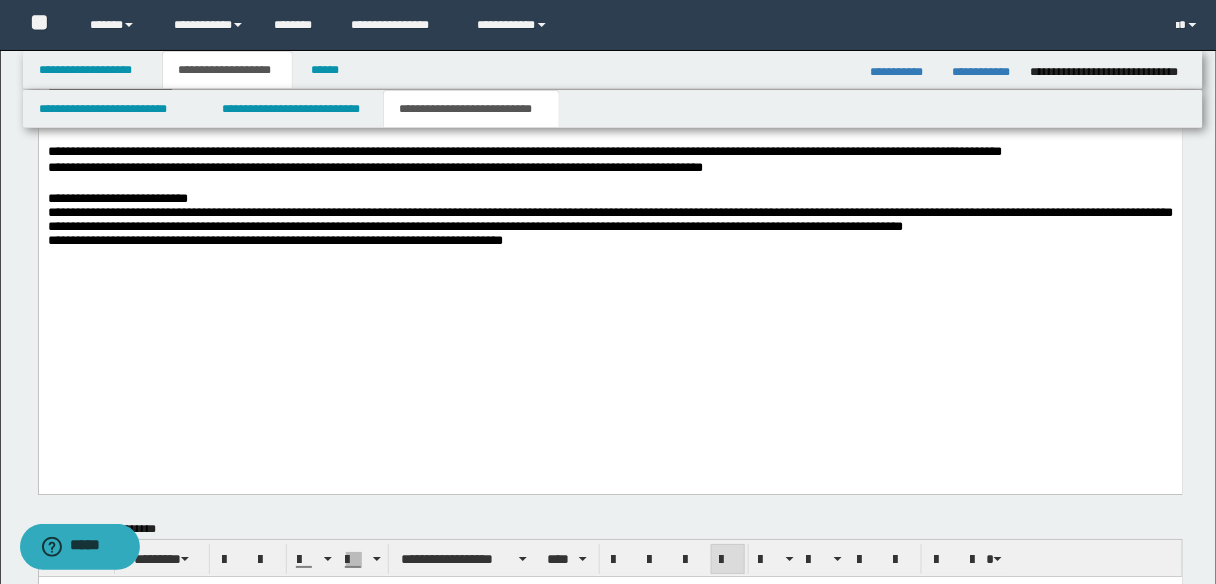 drag, startPoint x: 309, startPoint y: 364, endPoint x: 320, endPoint y: 369, distance: 12.083046 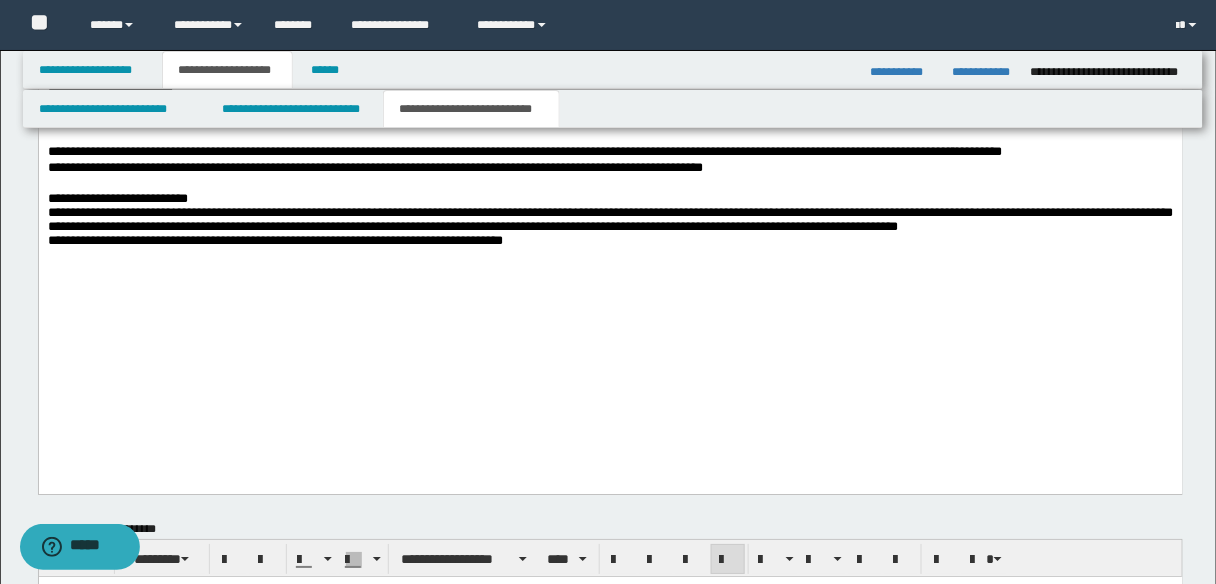 click on "**********" at bounding box center [610, 220] 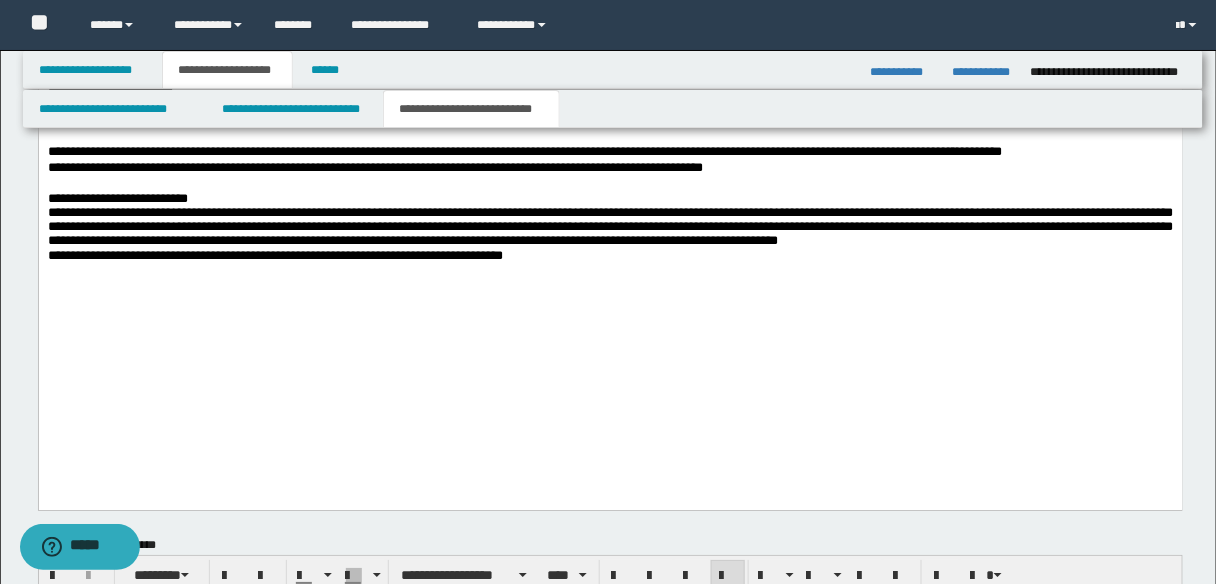click on "**********" at bounding box center [610, 228] 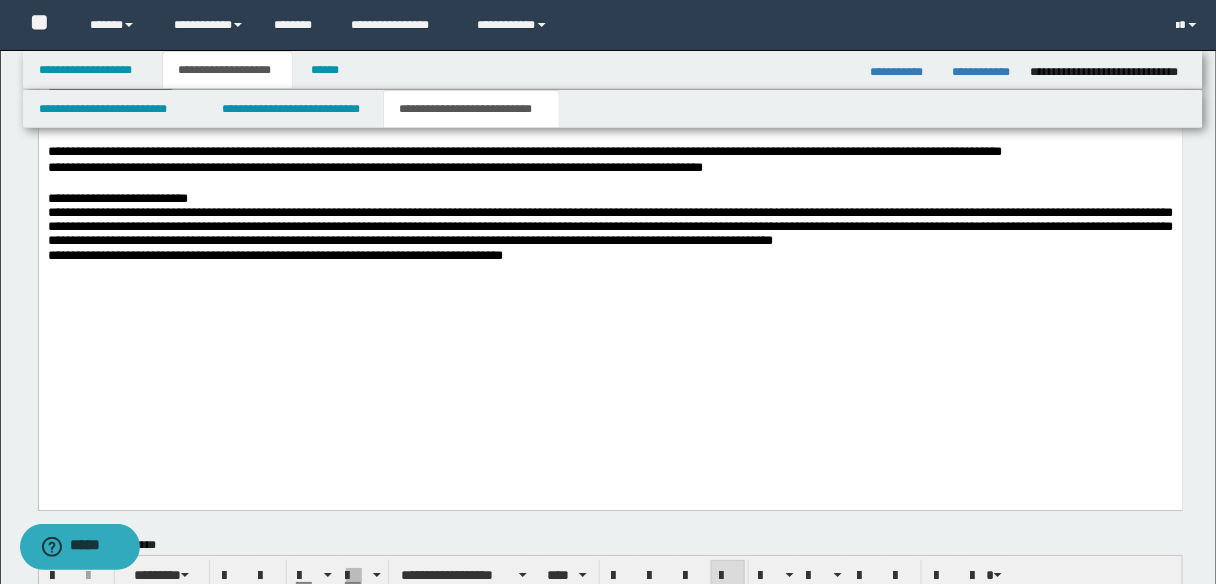 click on "**********" at bounding box center (610, 228) 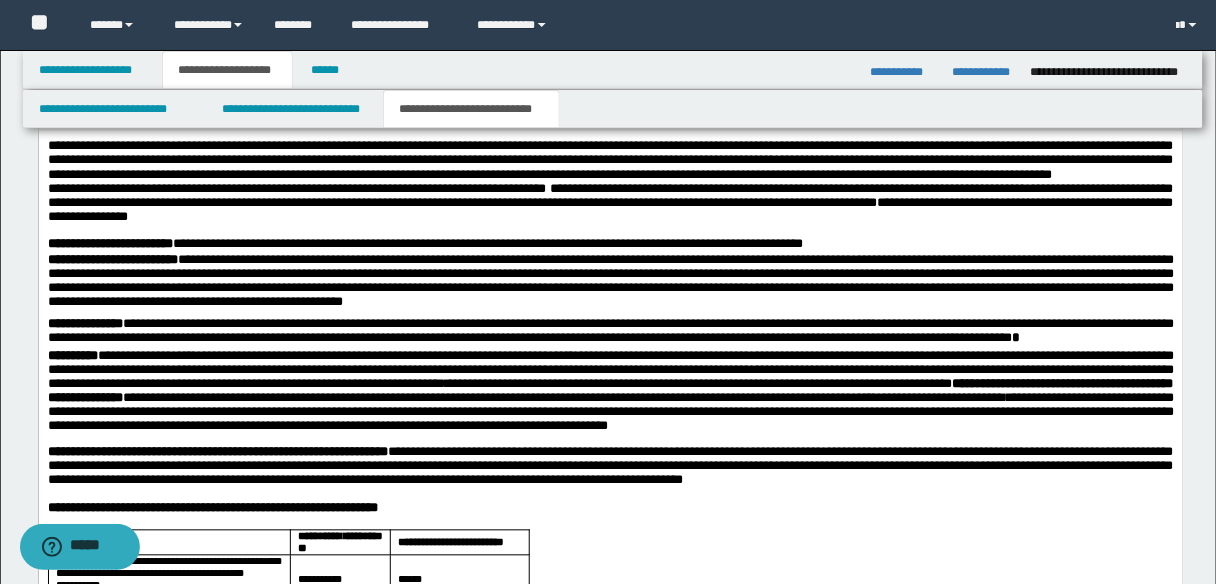 scroll, scrollTop: 403, scrollLeft: 0, axis: vertical 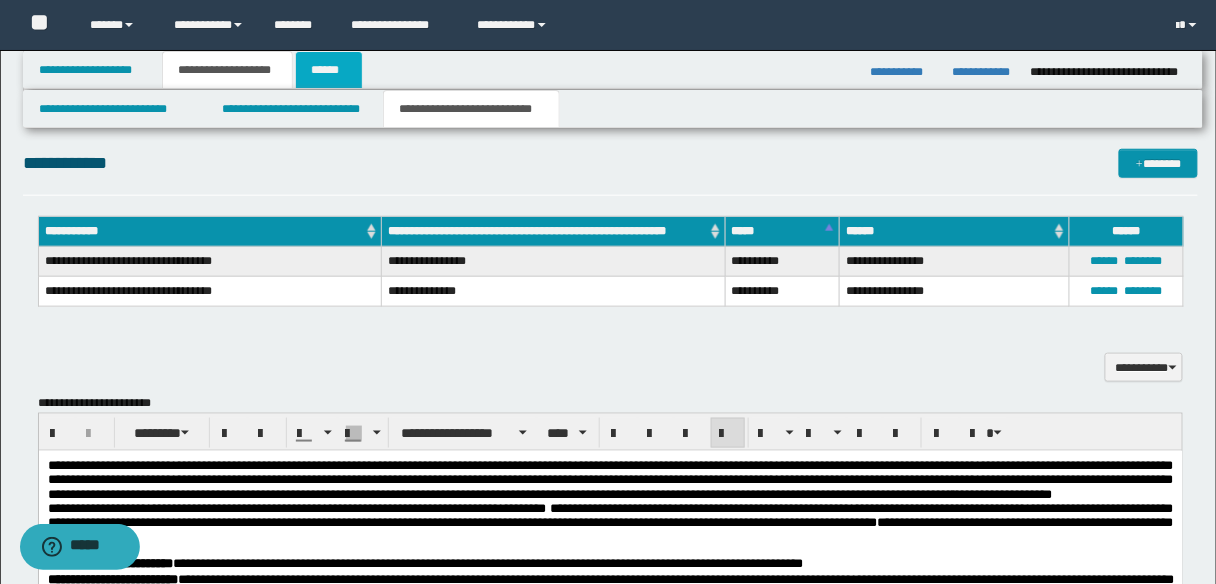 click on "******" at bounding box center (329, 70) 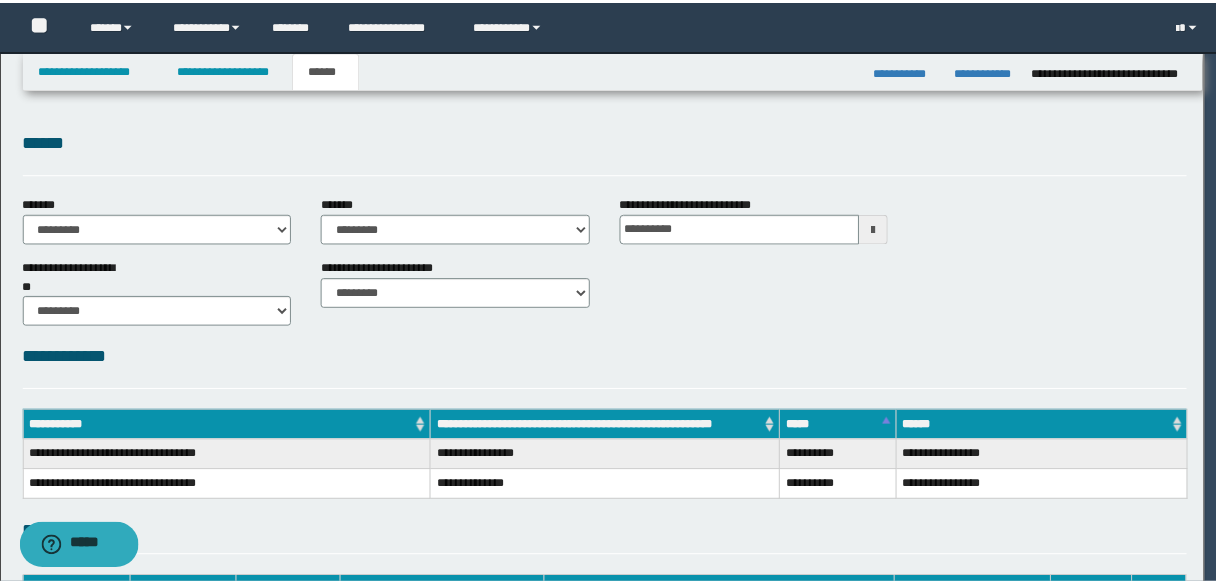 scroll, scrollTop: 0, scrollLeft: 0, axis: both 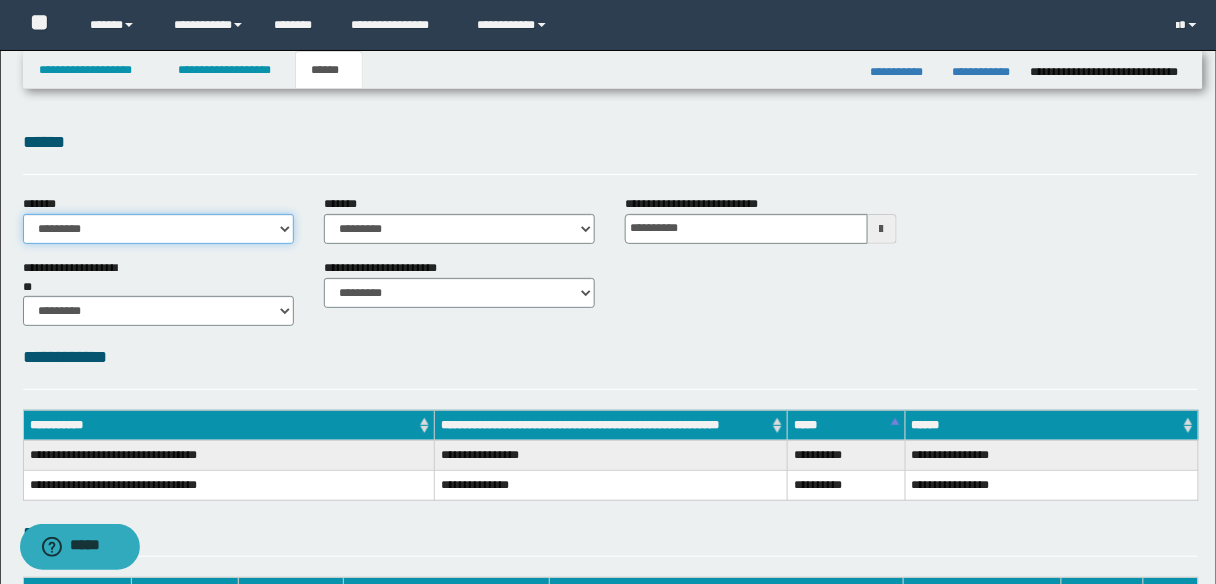 click on "**********" at bounding box center [158, 229] 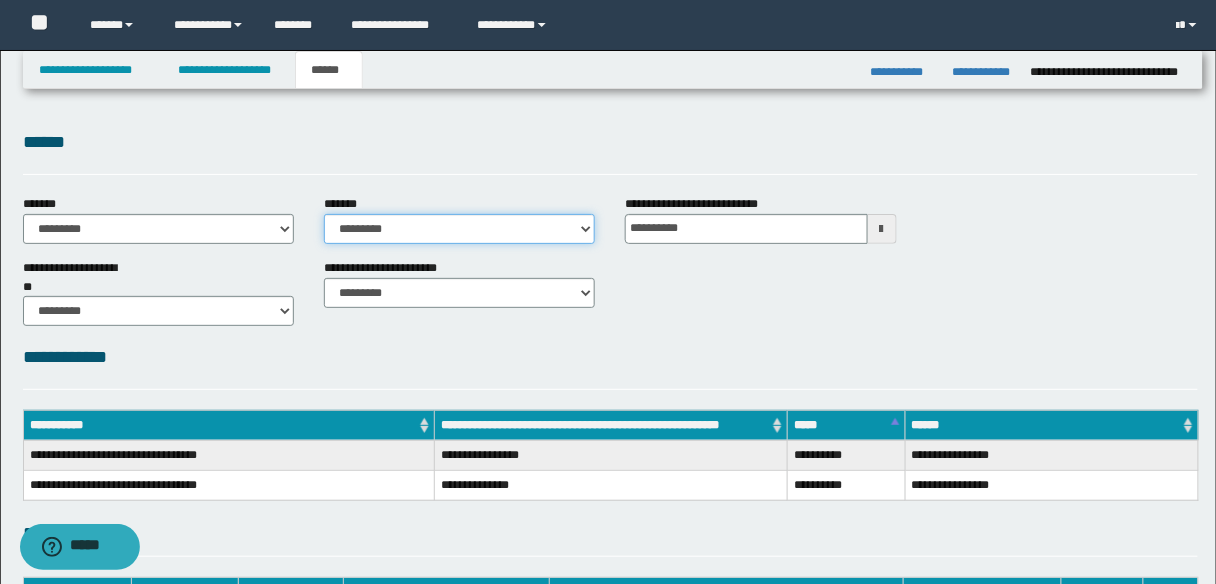 click on "**********" at bounding box center (459, 229) 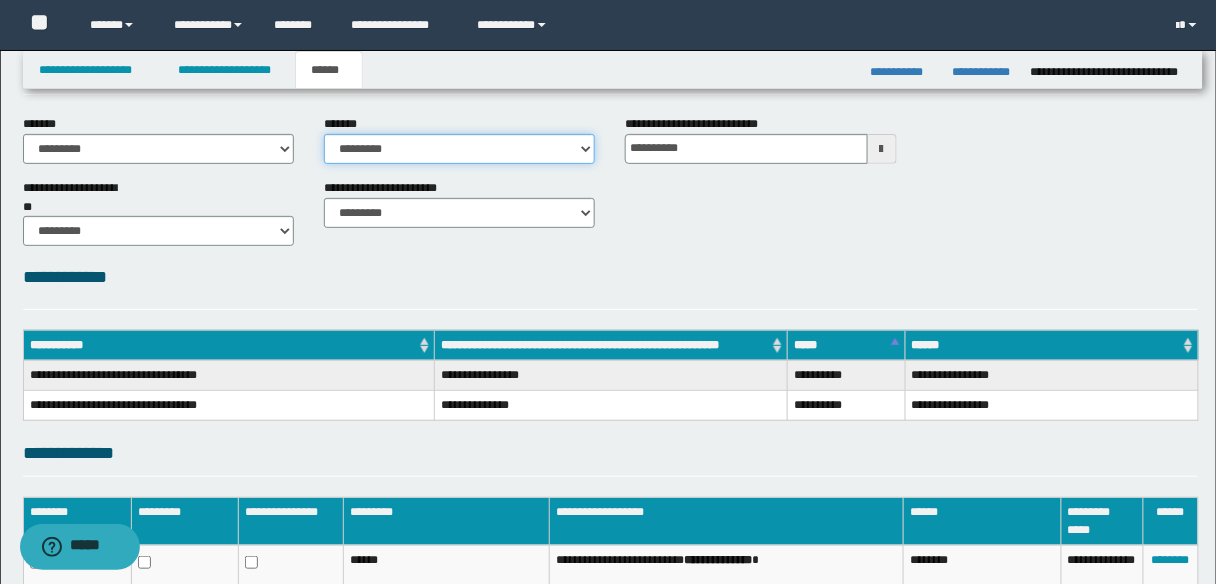 scroll, scrollTop: 0, scrollLeft: 0, axis: both 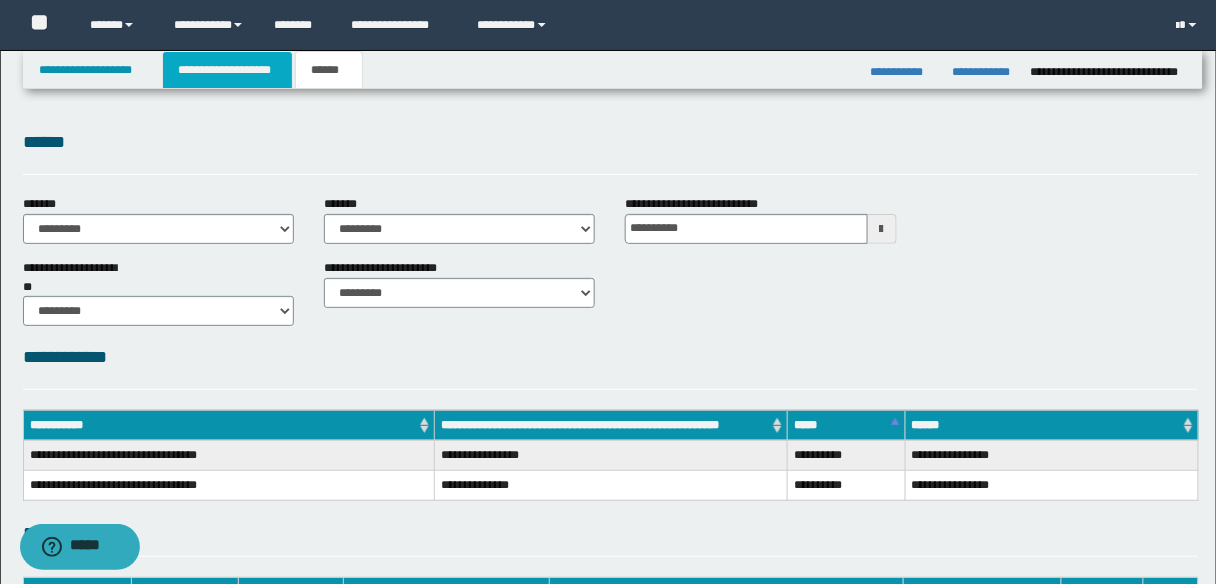 click on "**********" at bounding box center (227, 70) 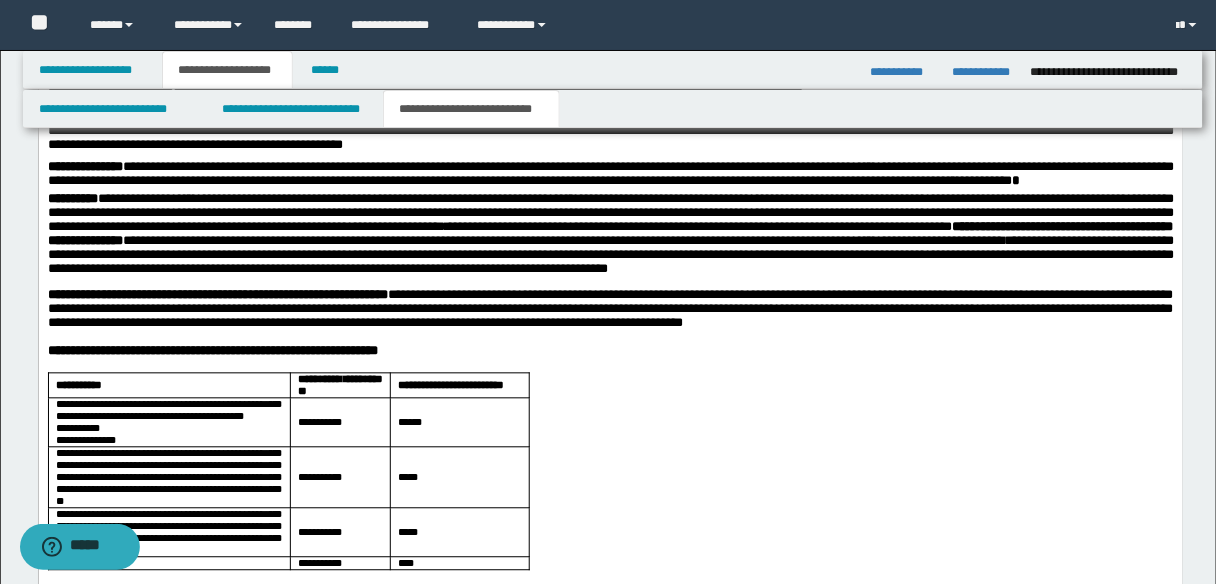 scroll, scrollTop: 400, scrollLeft: 0, axis: vertical 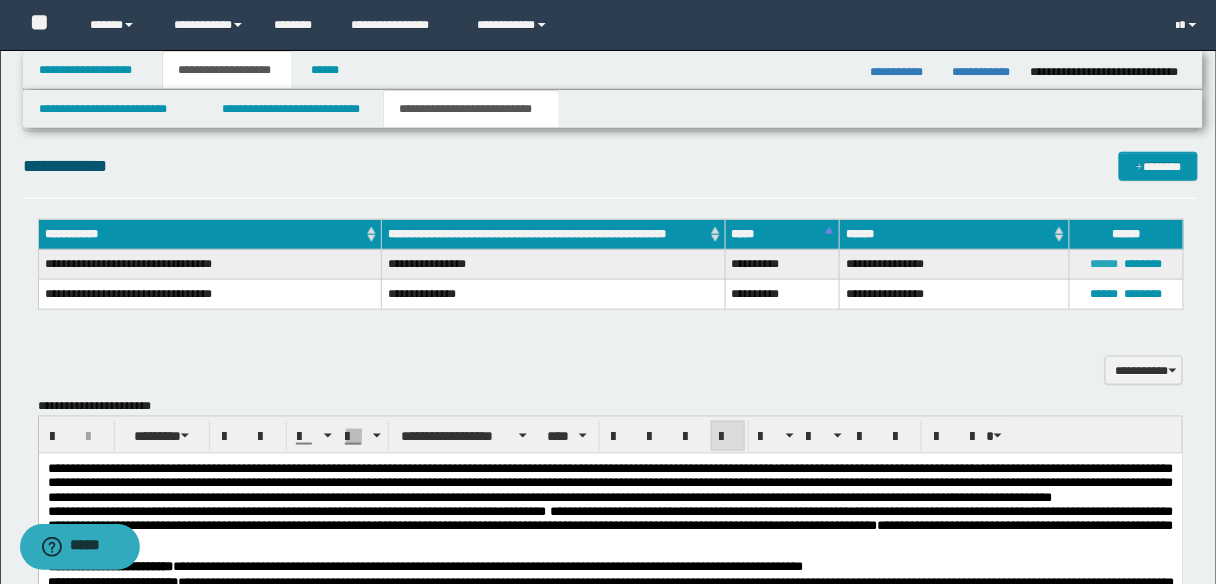 click on "******" at bounding box center [1105, 264] 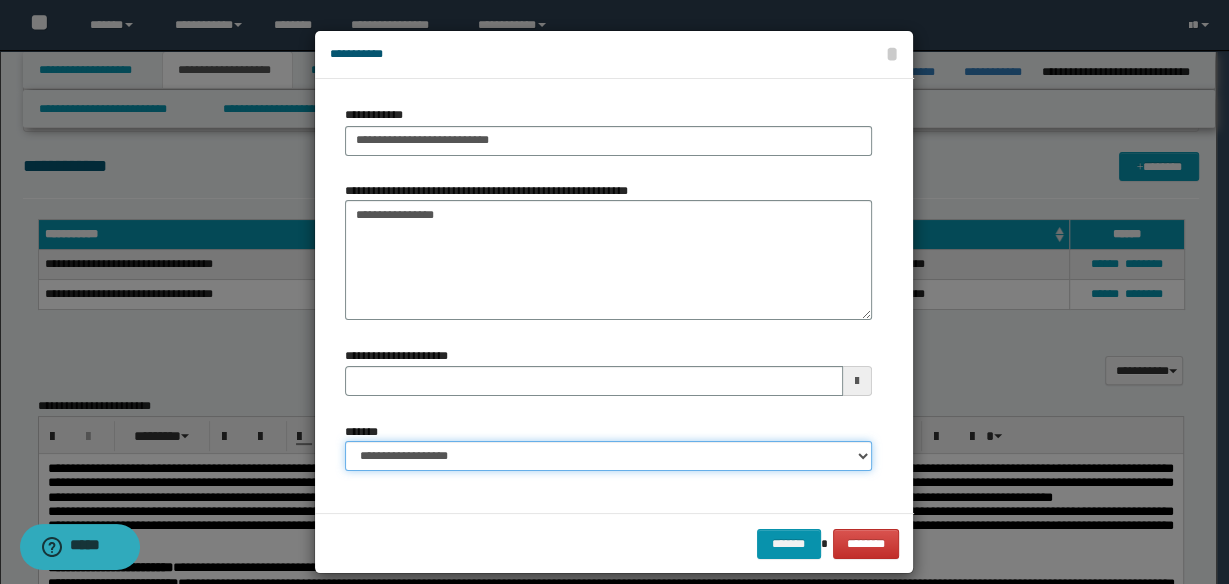 click on "**********" at bounding box center [608, 456] 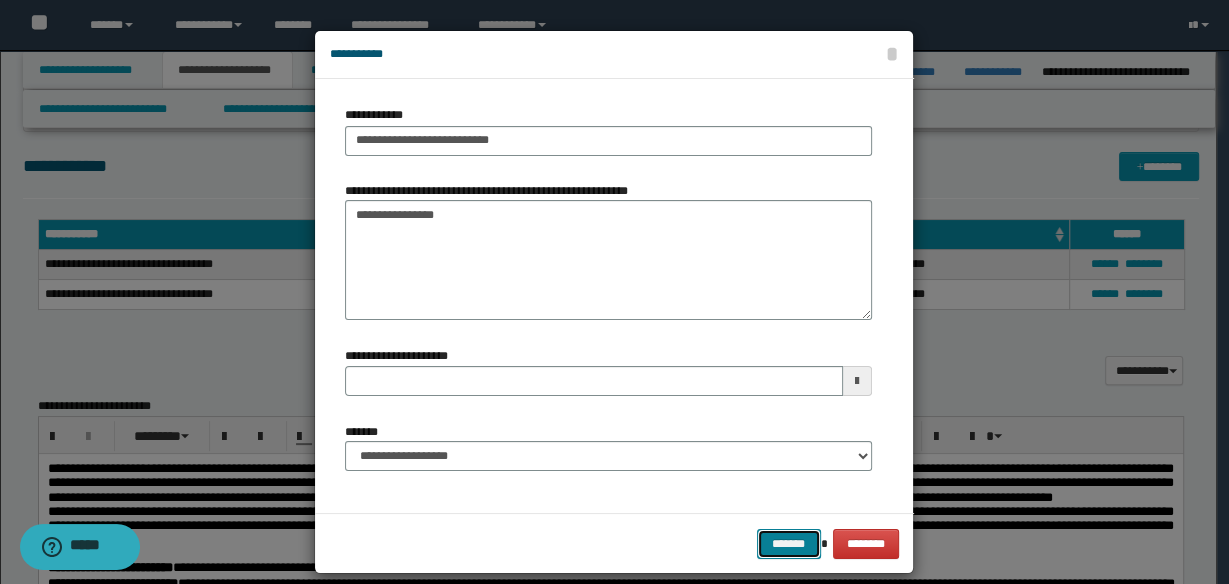drag, startPoint x: 787, startPoint y: 538, endPoint x: 731, endPoint y: 489, distance: 74.41102 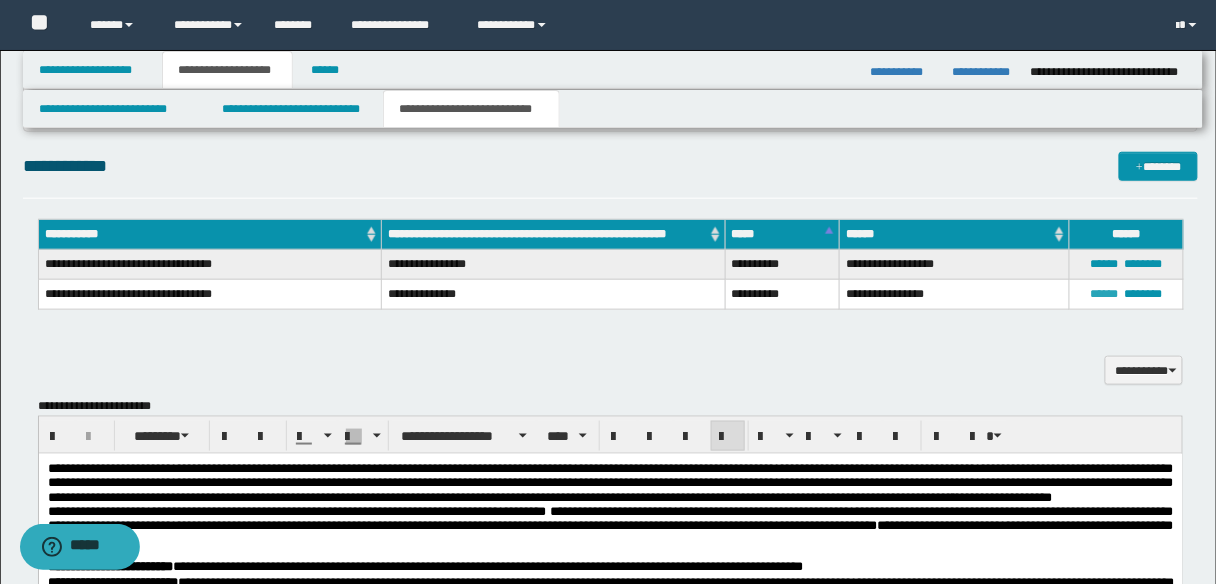 click on "******" at bounding box center [1105, 294] 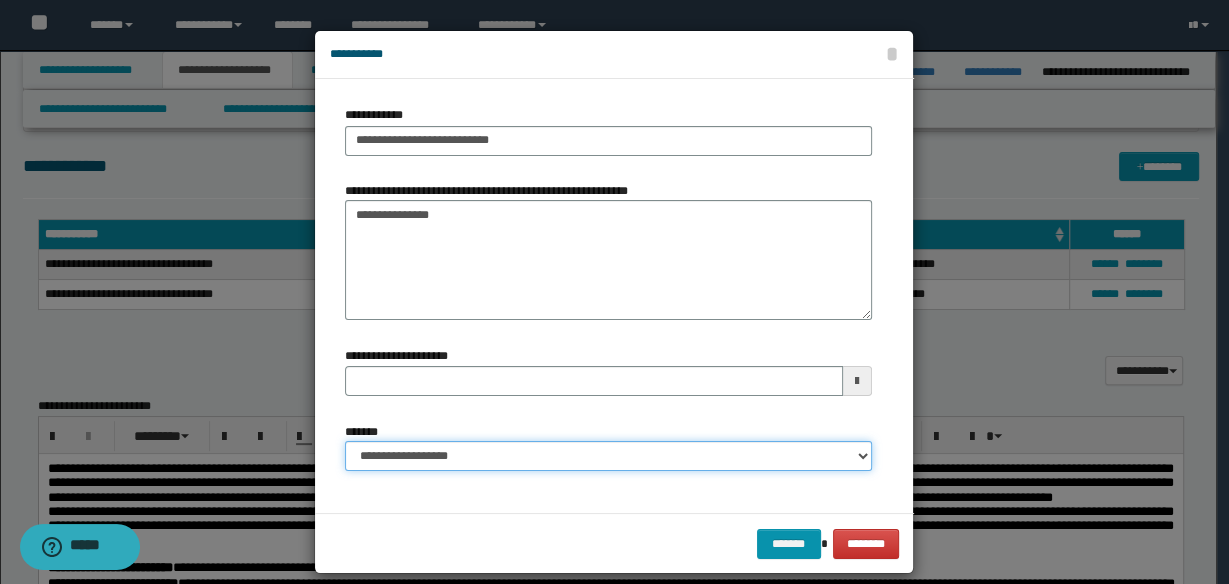 click on "**********" at bounding box center [608, 456] 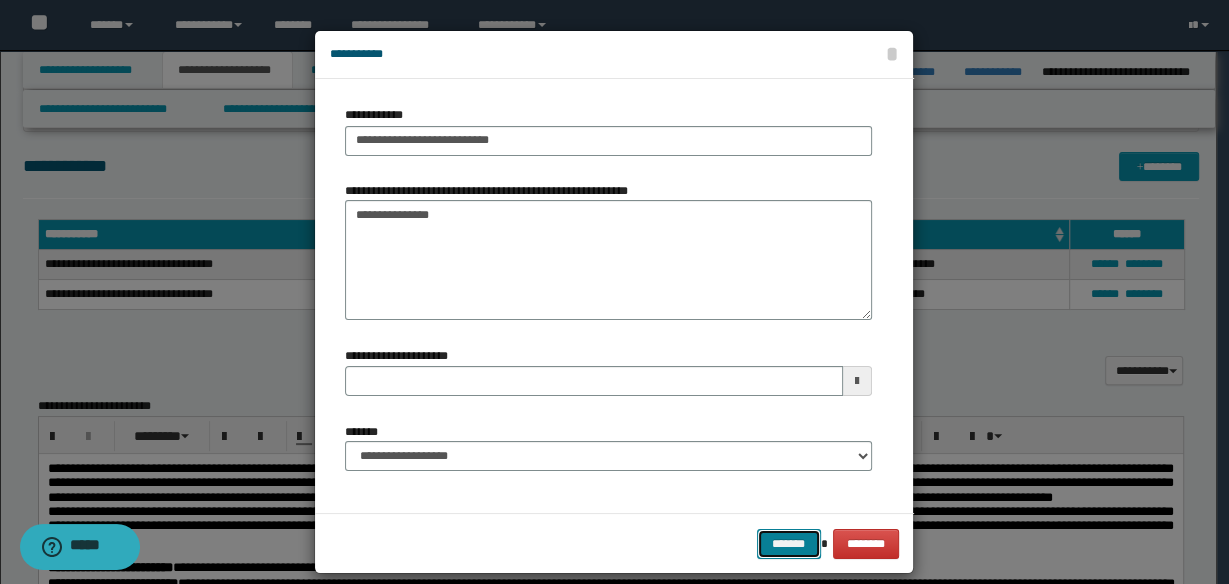 click on "*******" at bounding box center [789, 543] 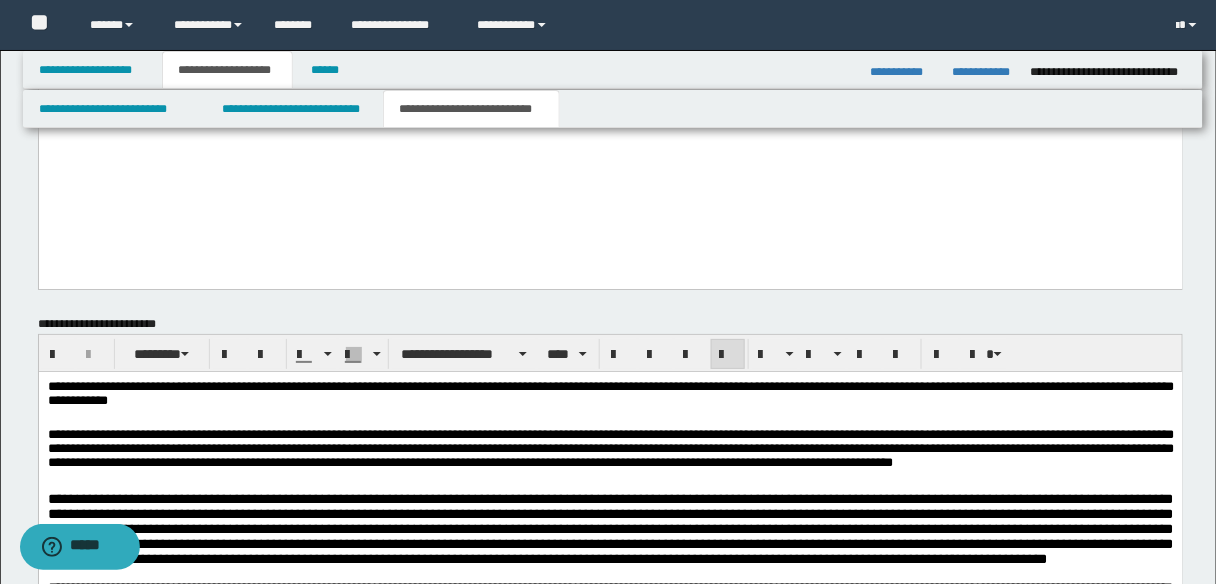 scroll, scrollTop: 1840, scrollLeft: 0, axis: vertical 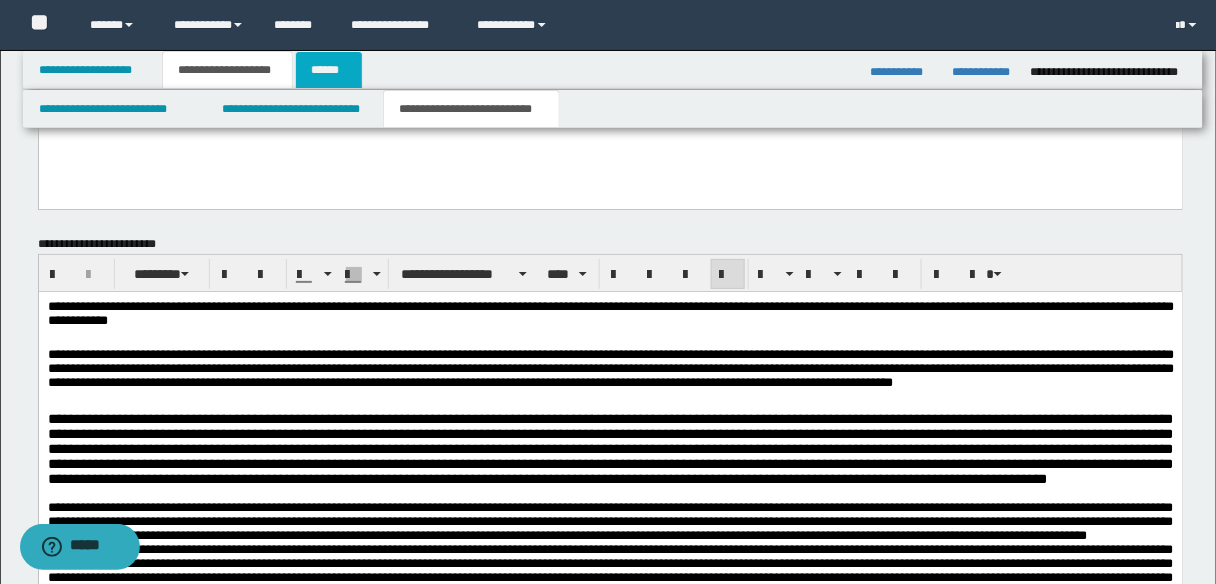 click on "******" at bounding box center [329, 70] 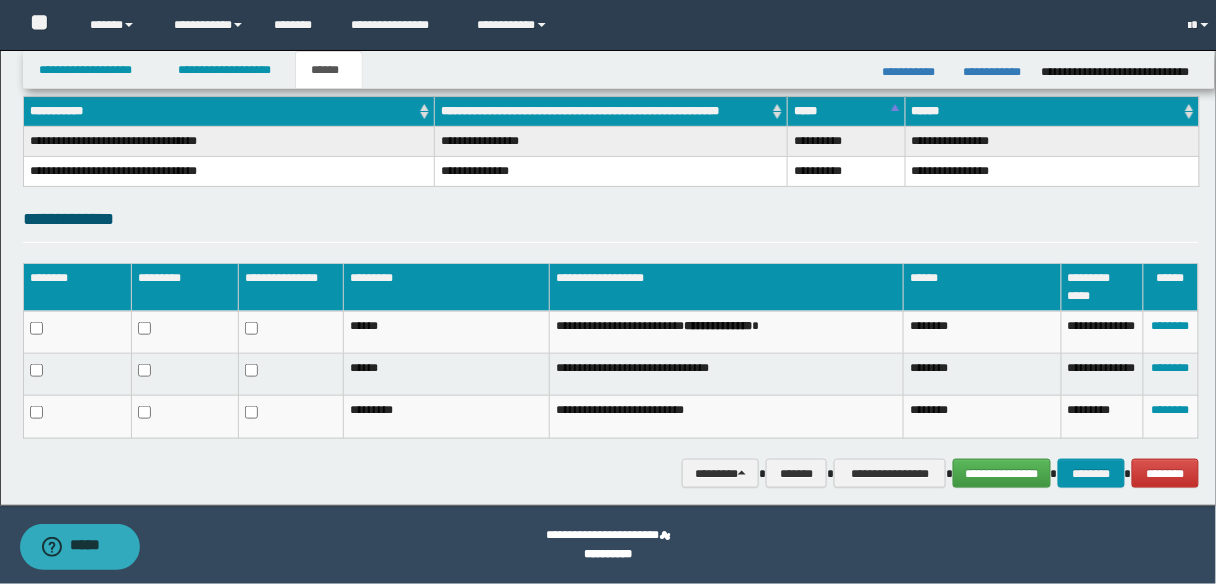 scroll, scrollTop: 314, scrollLeft: 0, axis: vertical 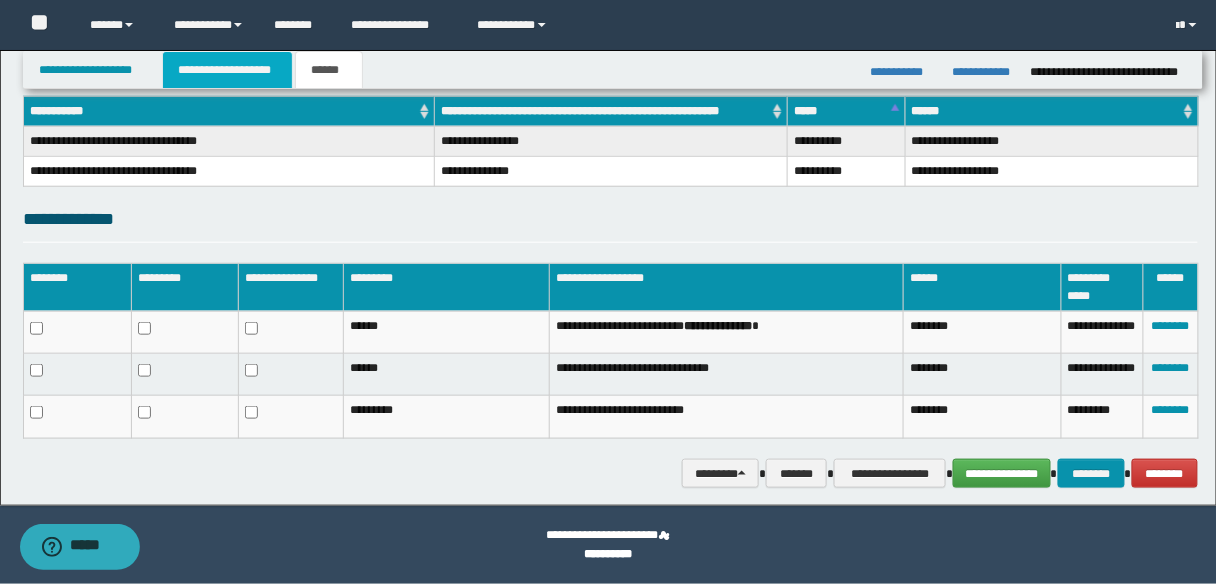 click on "**********" at bounding box center [227, 70] 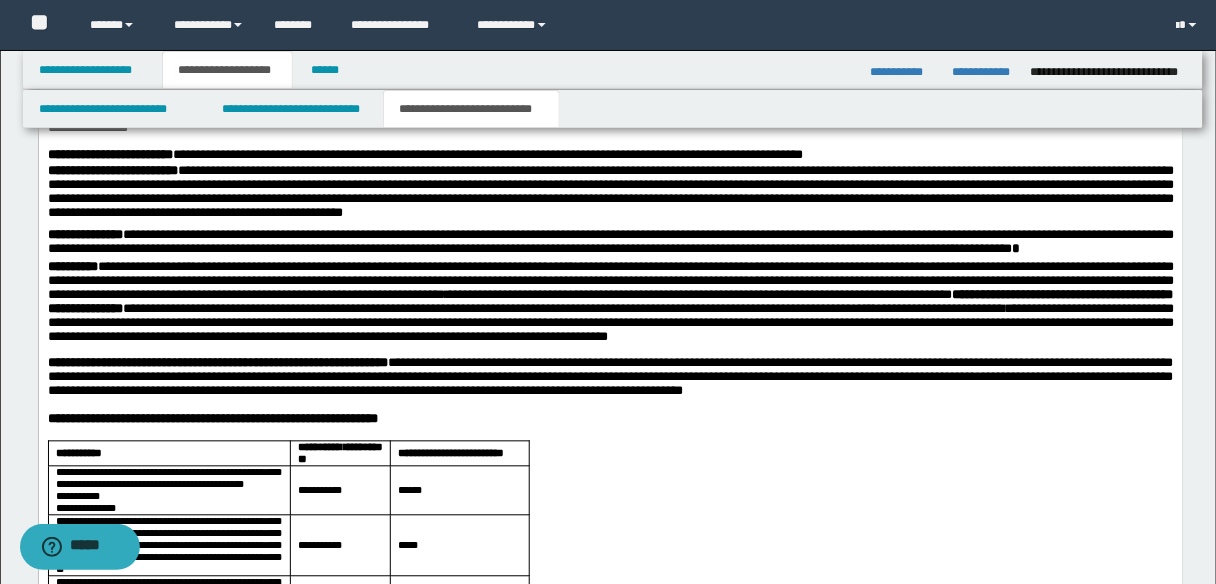 scroll, scrollTop: 665, scrollLeft: 0, axis: vertical 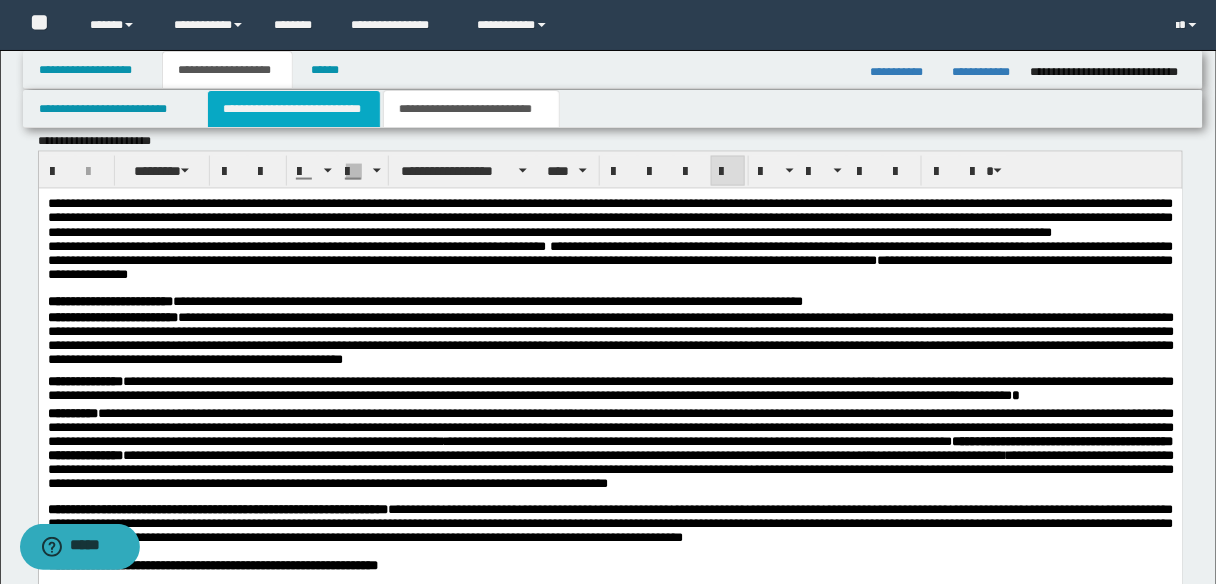 click on "**********" at bounding box center (294, 109) 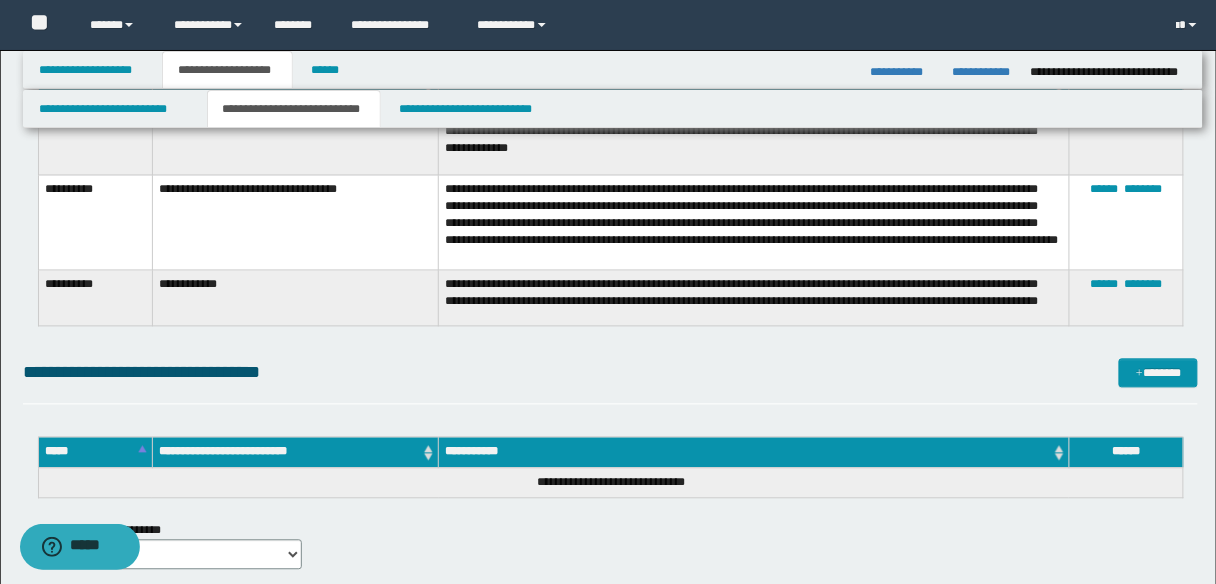 scroll, scrollTop: 3029, scrollLeft: 0, axis: vertical 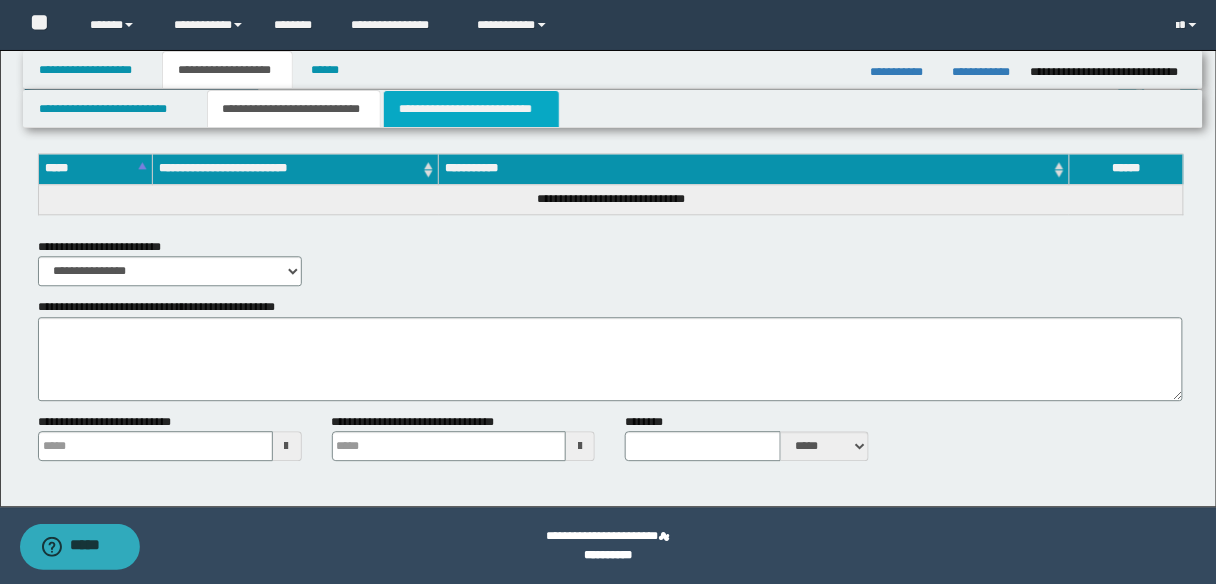 click on "**********" at bounding box center [471, 109] 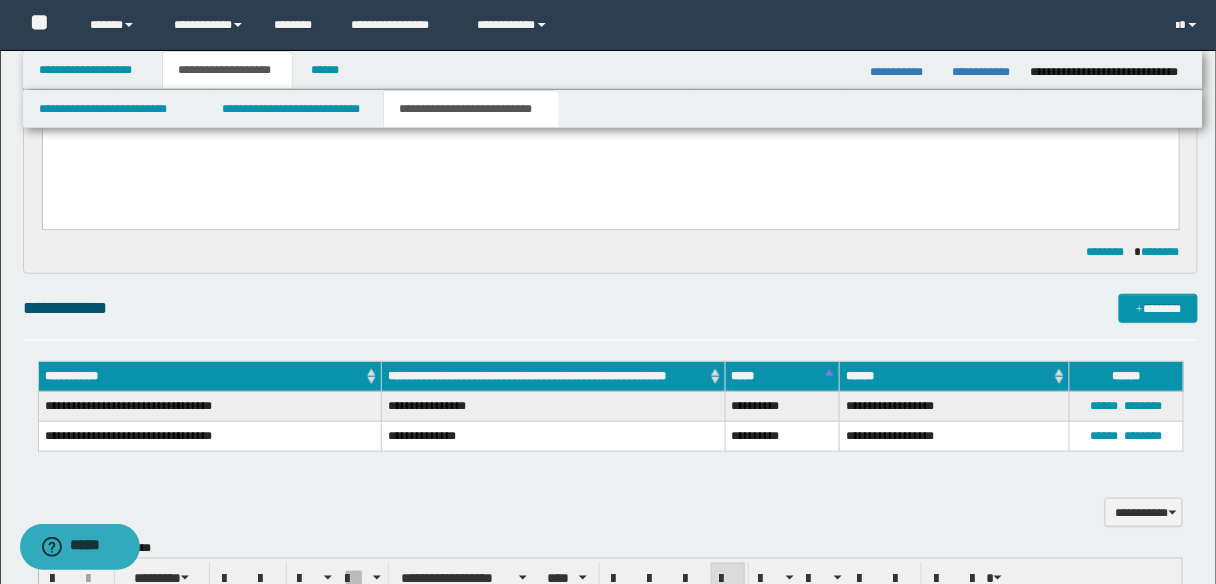 scroll, scrollTop: 0, scrollLeft: 0, axis: both 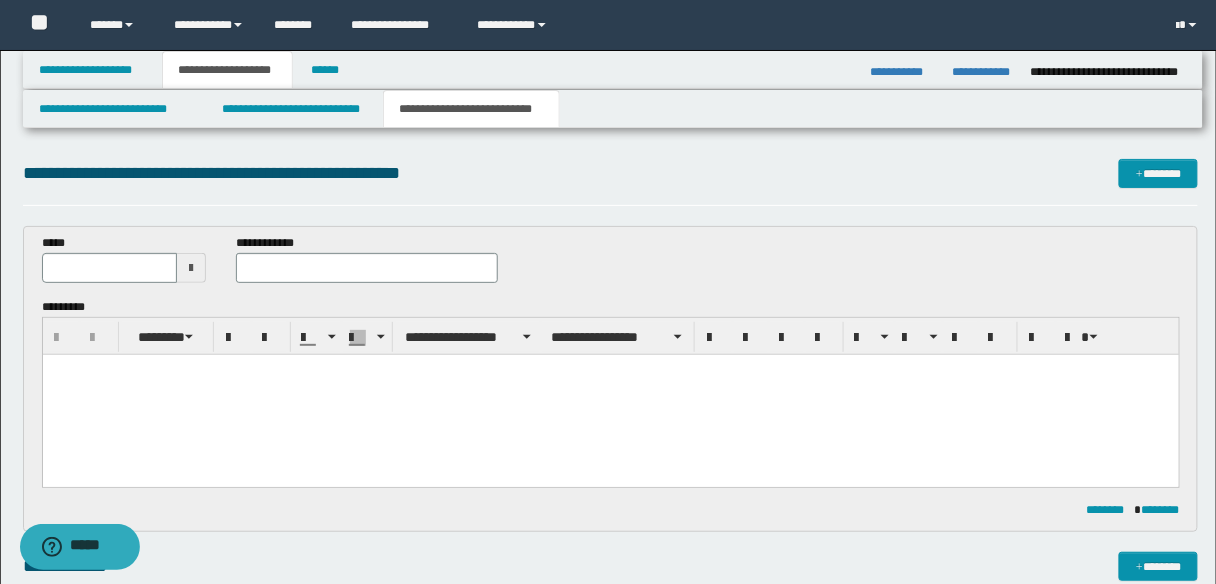 click at bounding box center [610, 369] 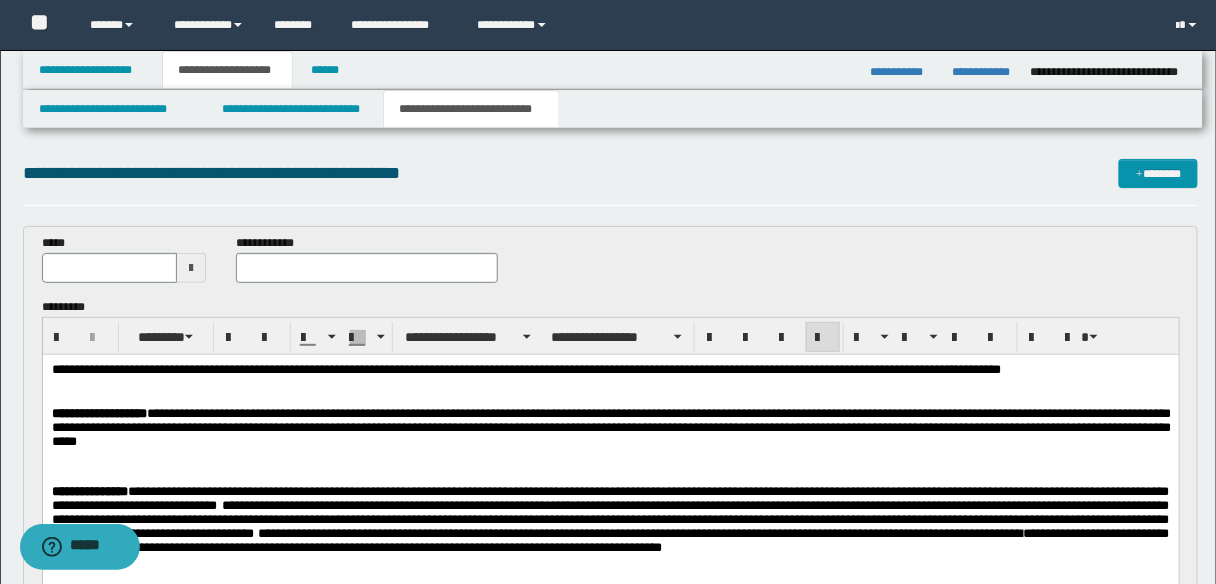 scroll, scrollTop: 160, scrollLeft: 0, axis: vertical 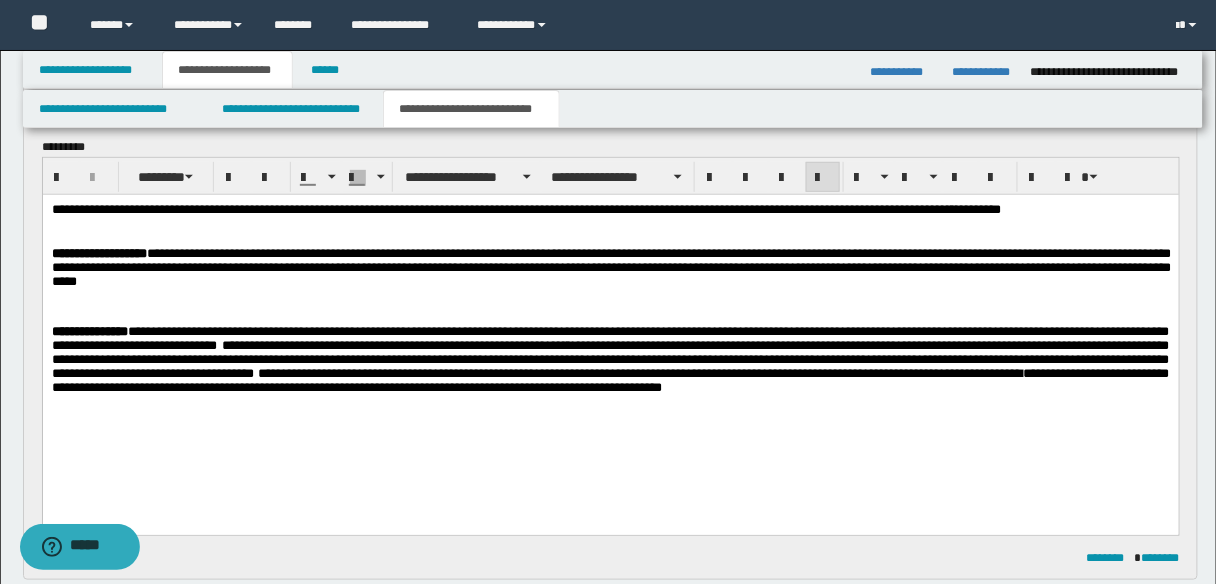 click on "**********" at bounding box center [610, 270] 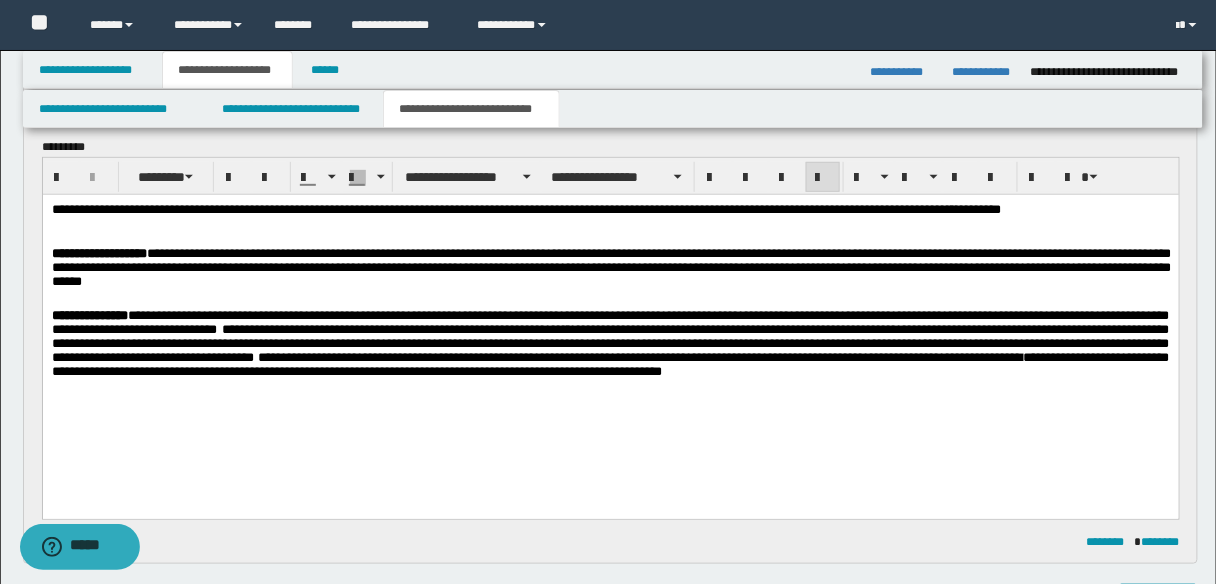 click on "**********" at bounding box center (610, 342) 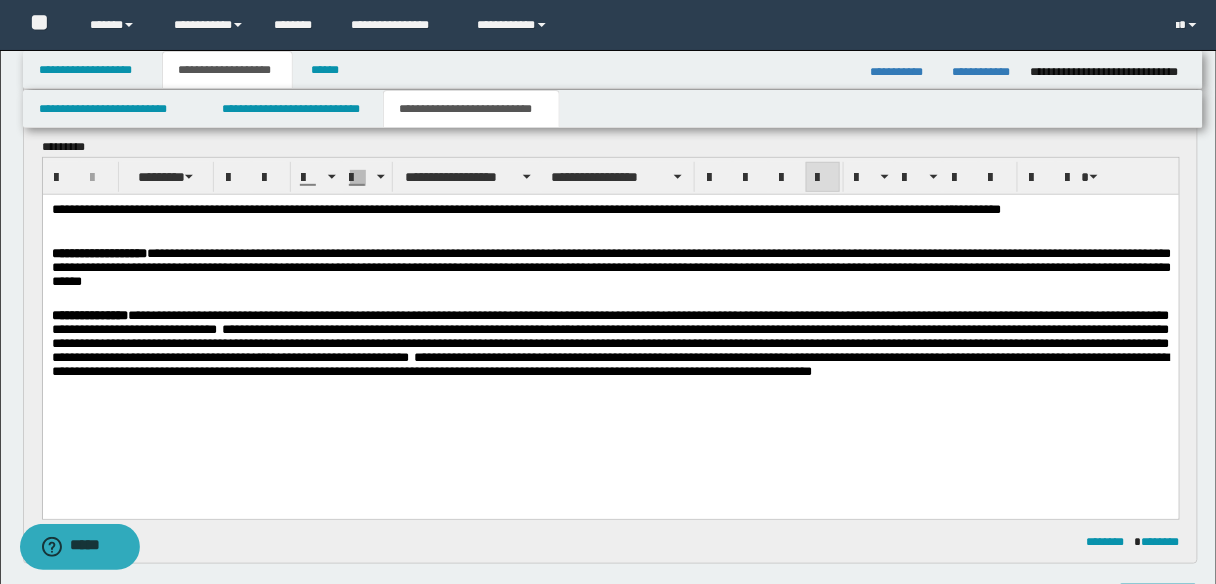 scroll, scrollTop: 80, scrollLeft: 0, axis: vertical 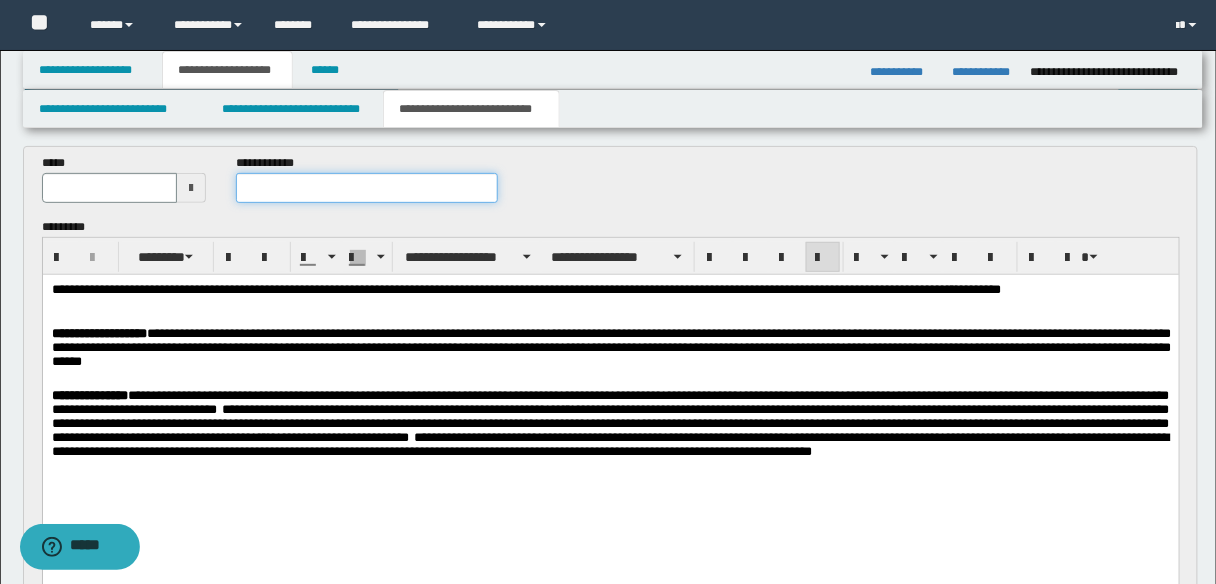 click at bounding box center [367, 188] 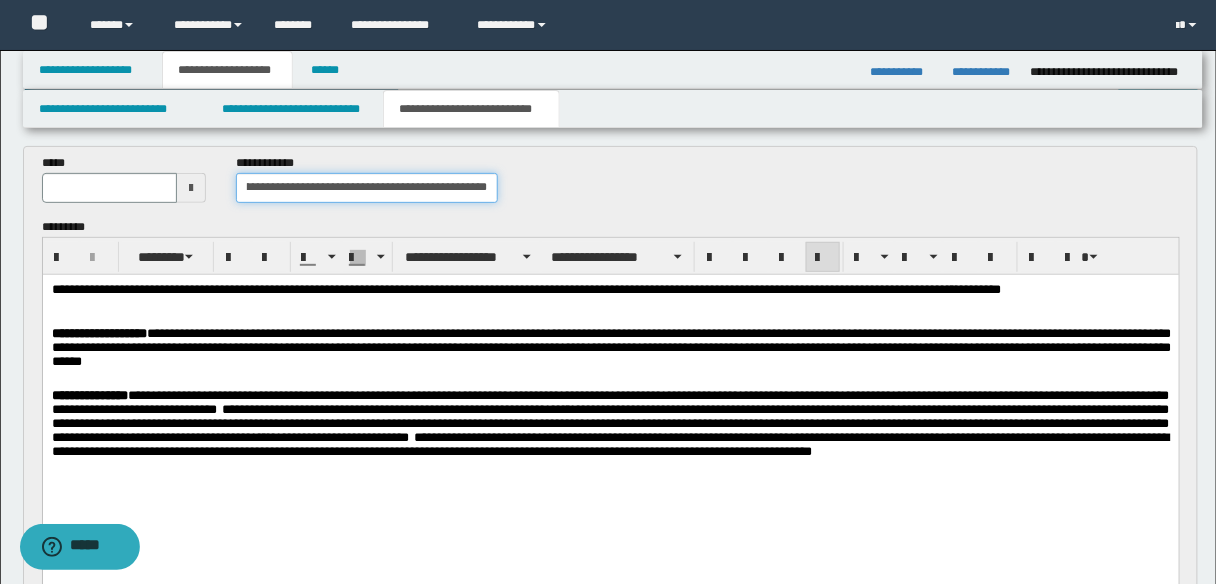 scroll, scrollTop: 0, scrollLeft: 200, axis: horizontal 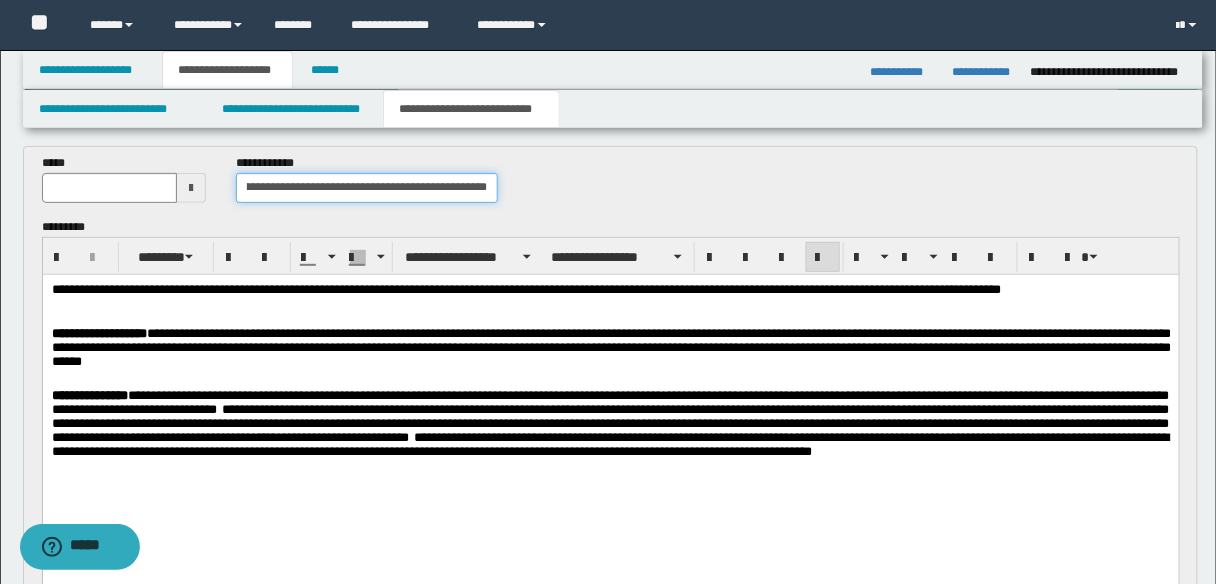 type on "**********" 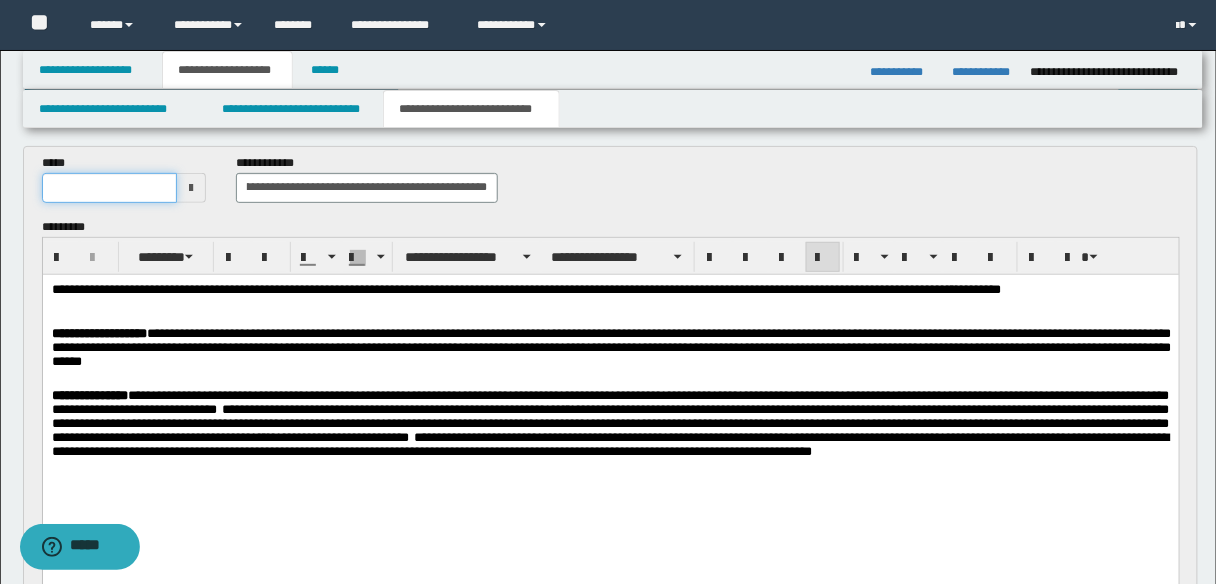 scroll, scrollTop: 0, scrollLeft: 0, axis: both 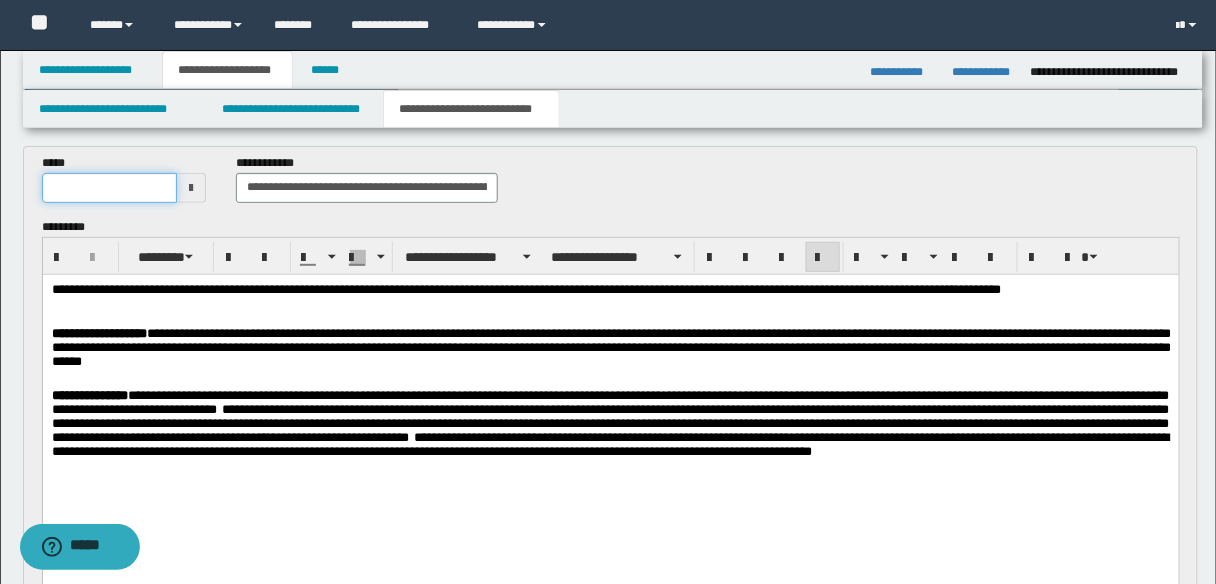 click at bounding box center (110, 188) 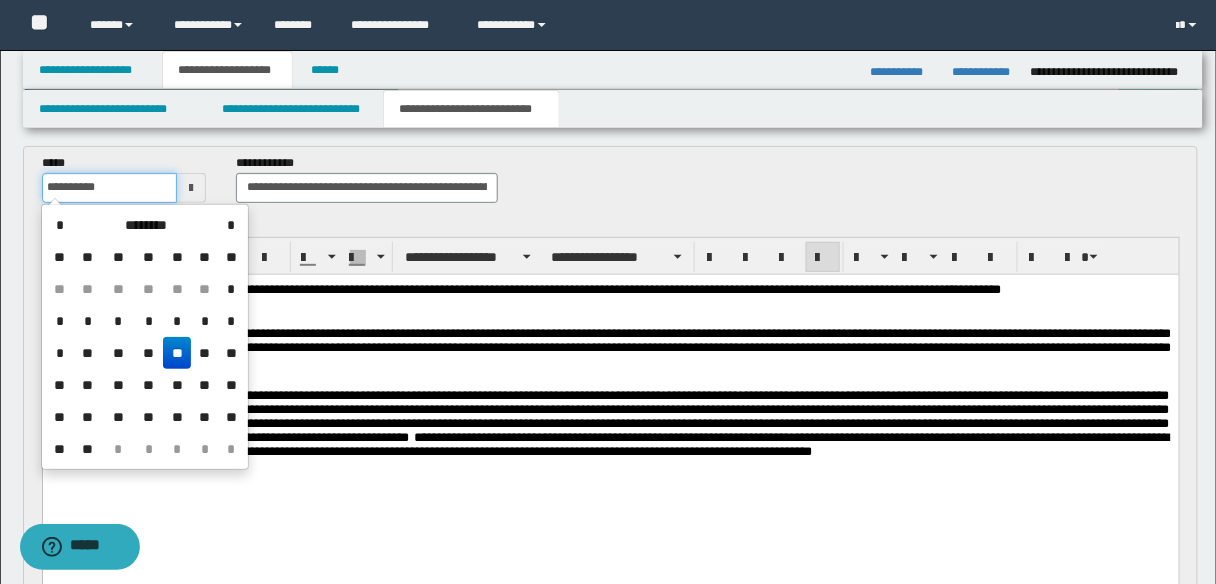 type on "**********" 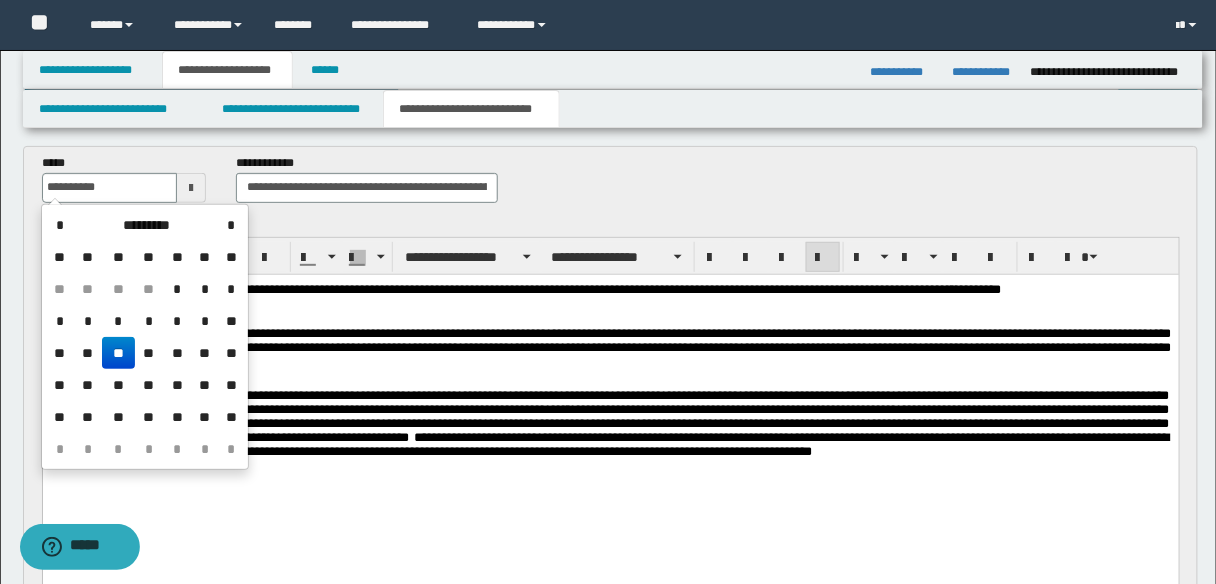 click on "**" at bounding box center (118, 353) 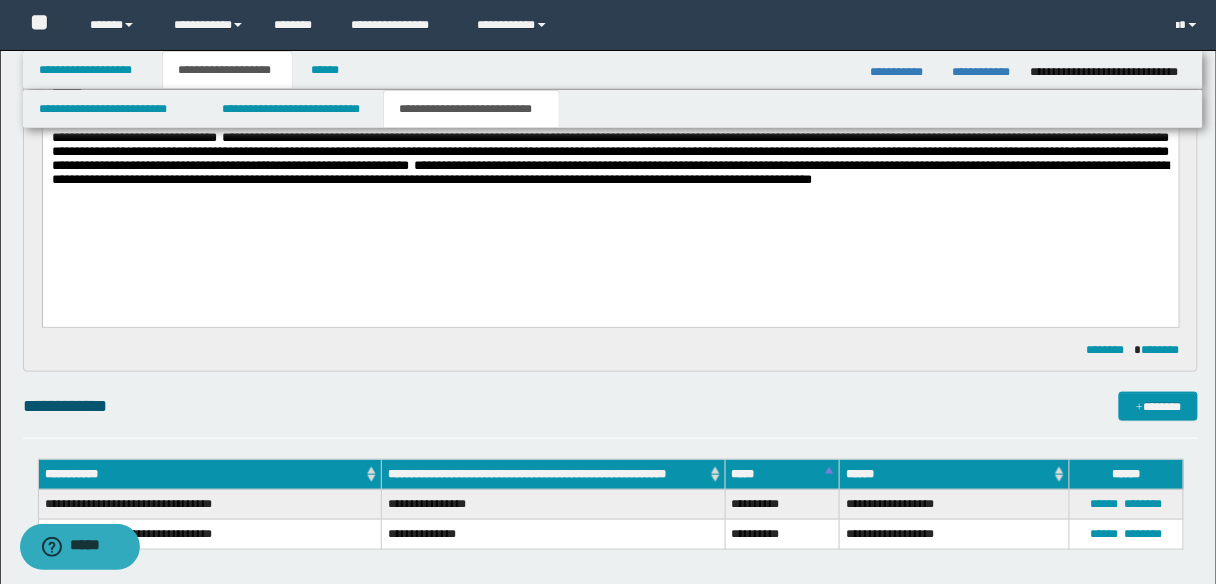 scroll, scrollTop: 160, scrollLeft: 0, axis: vertical 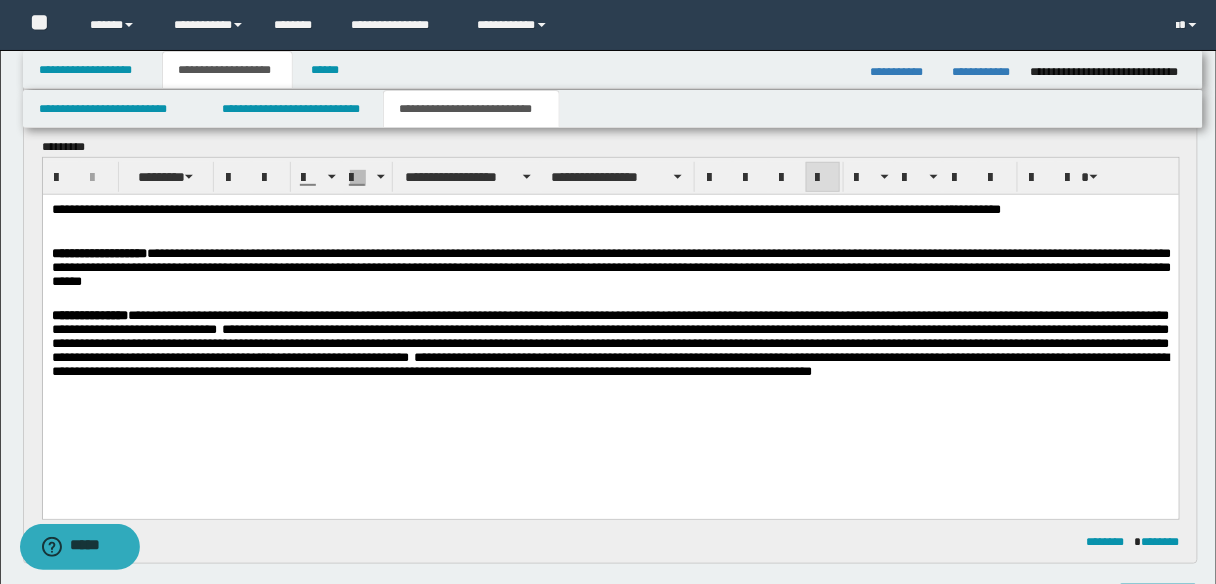 click on "**********" at bounding box center [431, 370] 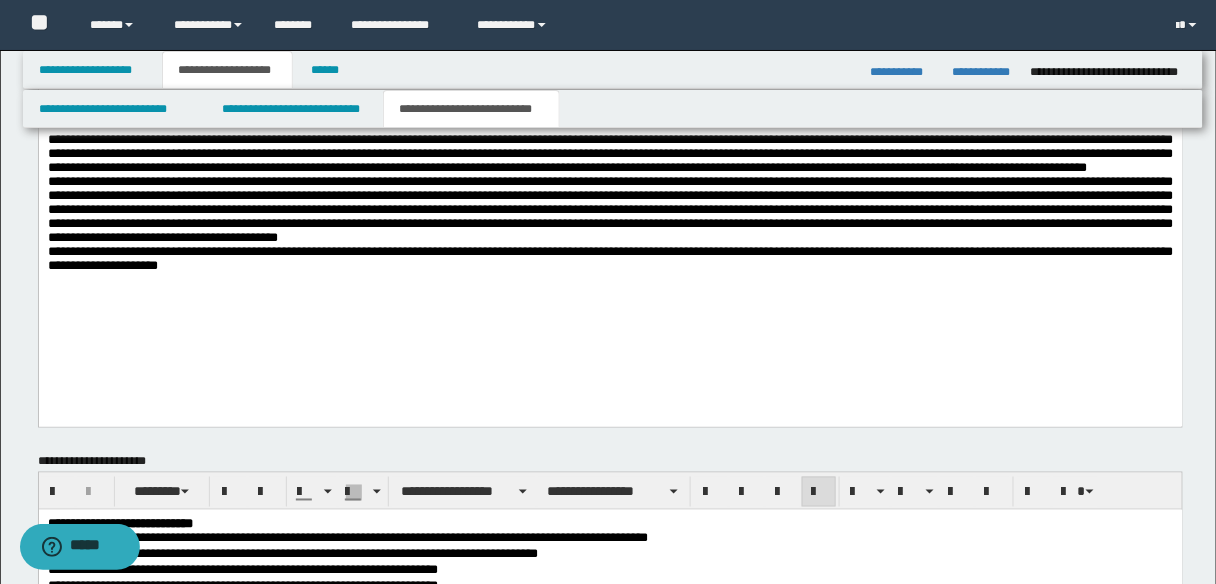 scroll, scrollTop: 2530, scrollLeft: 0, axis: vertical 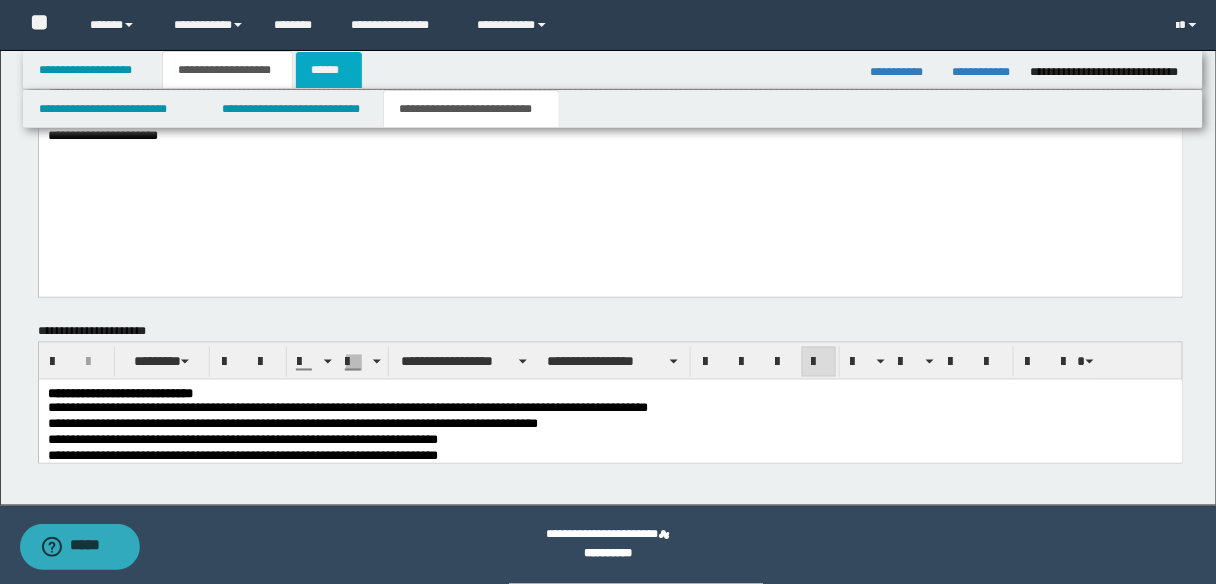 click on "******" at bounding box center (329, 70) 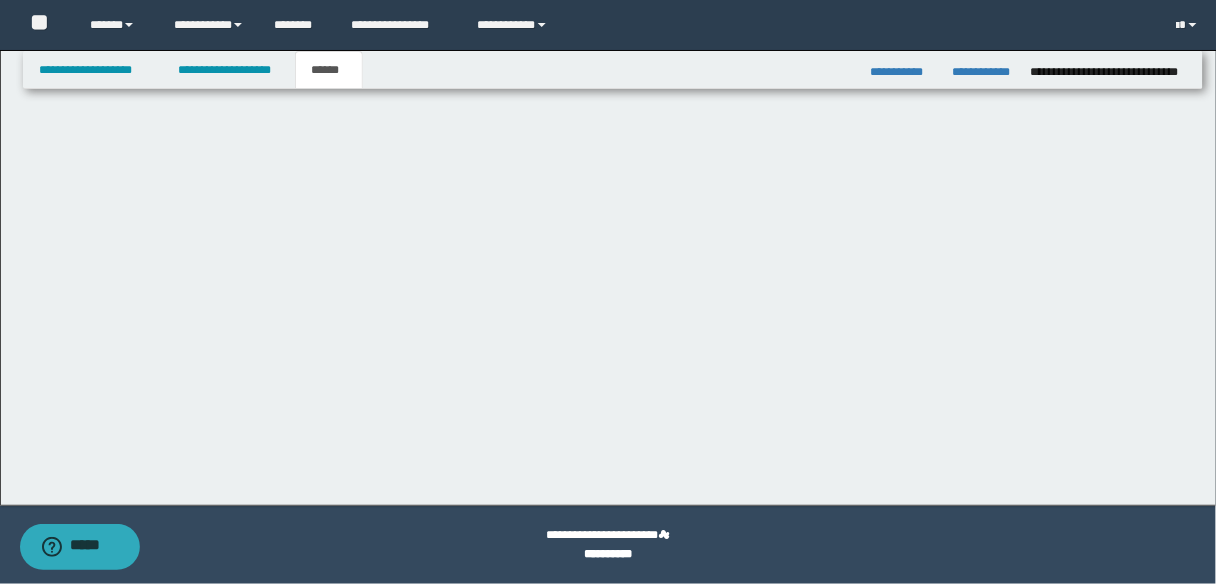 scroll, scrollTop: 314, scrollLeft: 0, axis: vertical 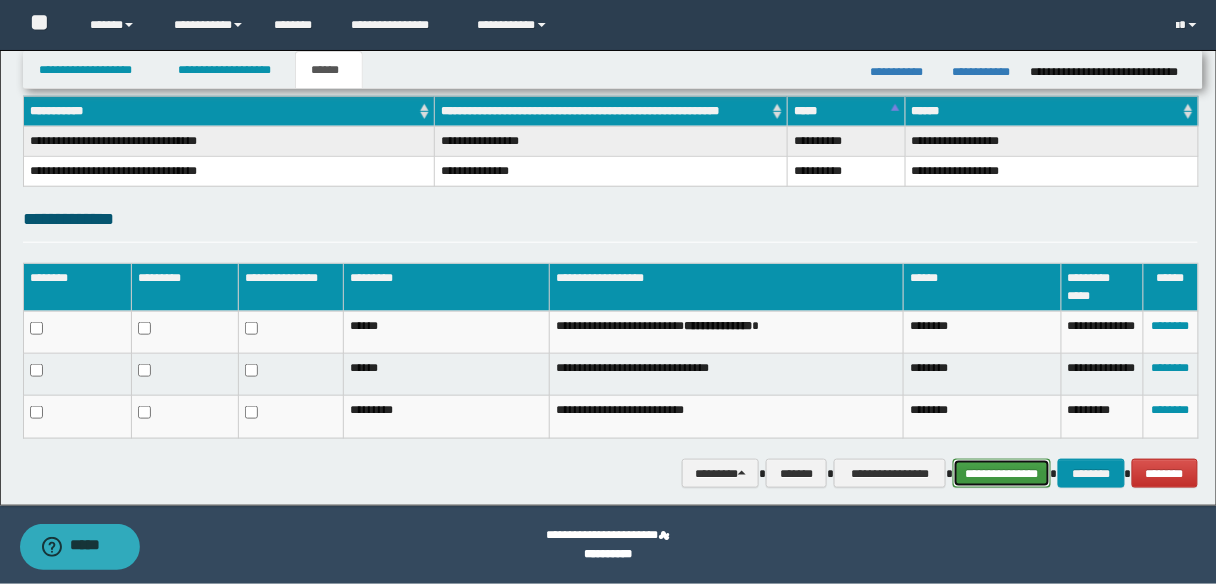 click on "**********" at bounding box center (1001, 473) 